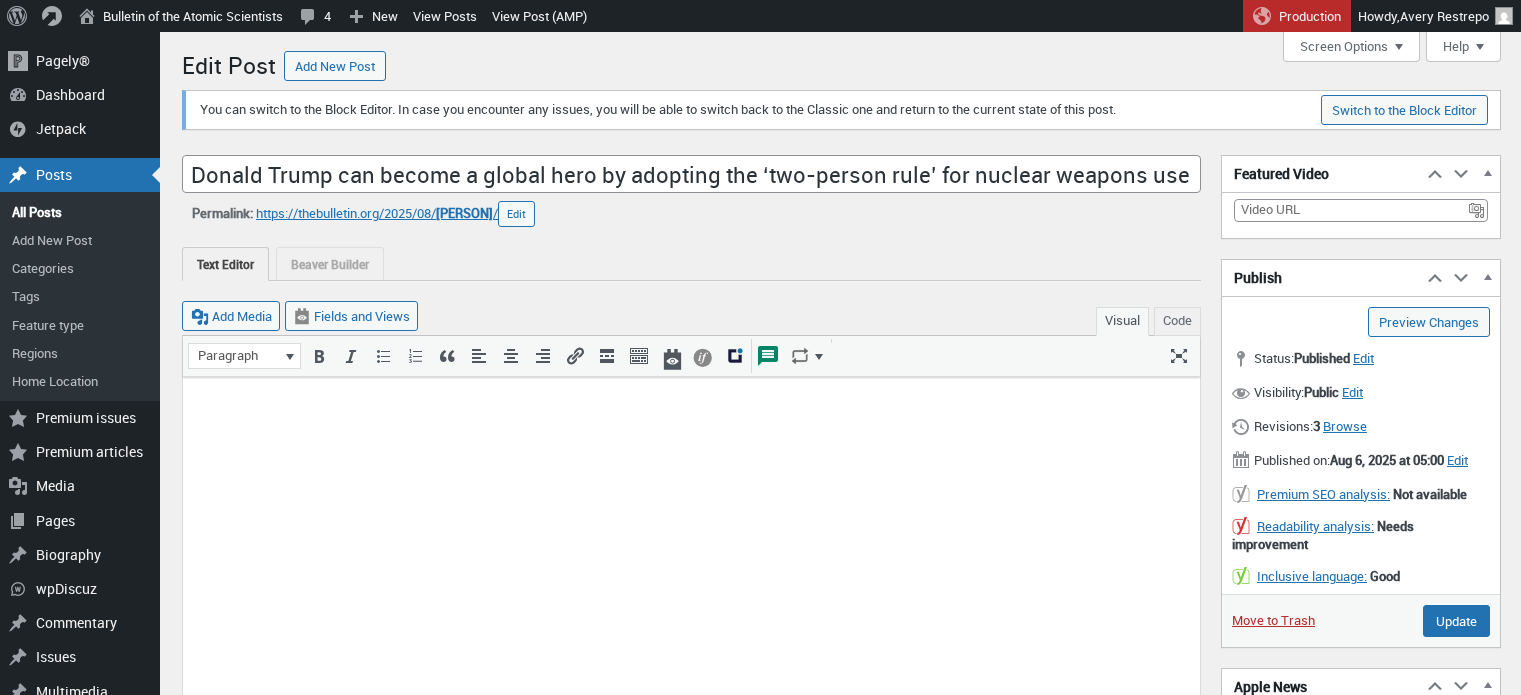 scroll, scrollTop: 0, scrollLeft: 0, axis: both 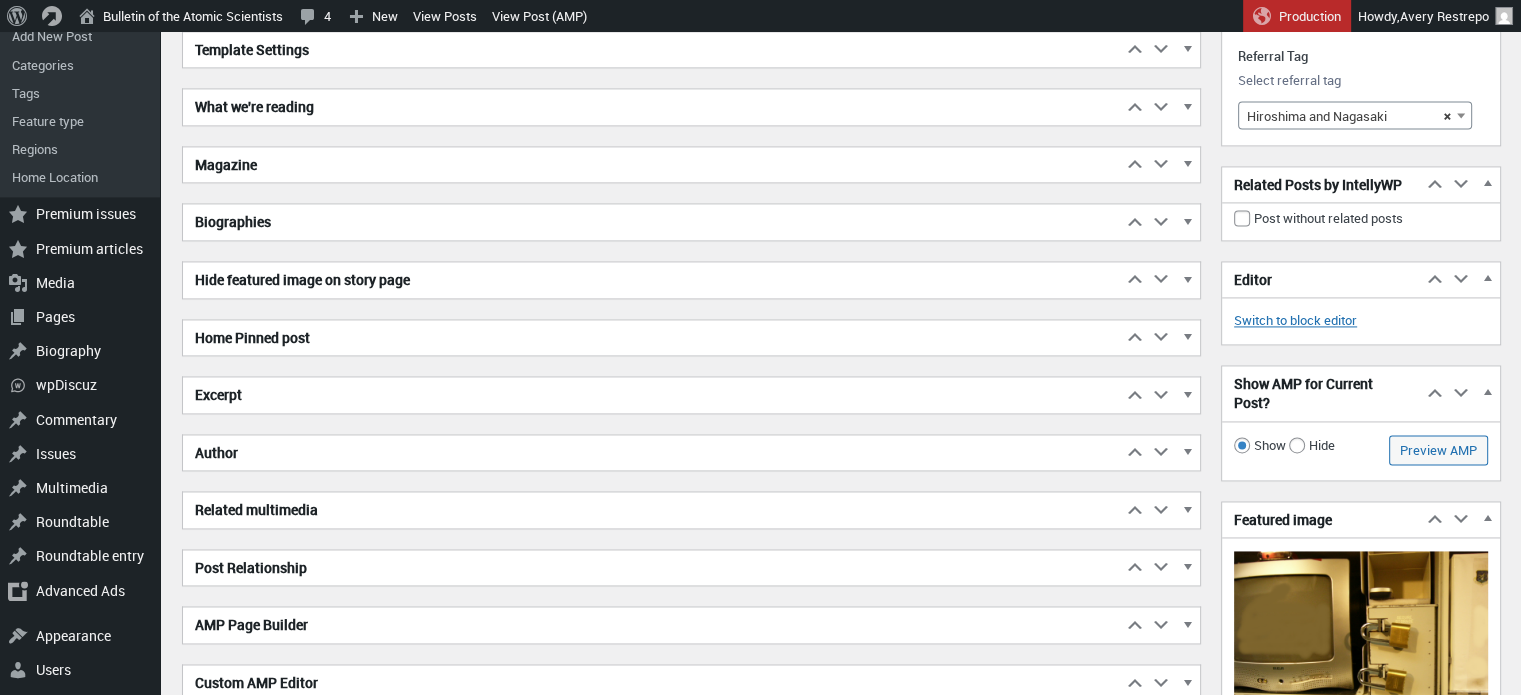 click on "Excerpt" at bounding box center [652, 395] 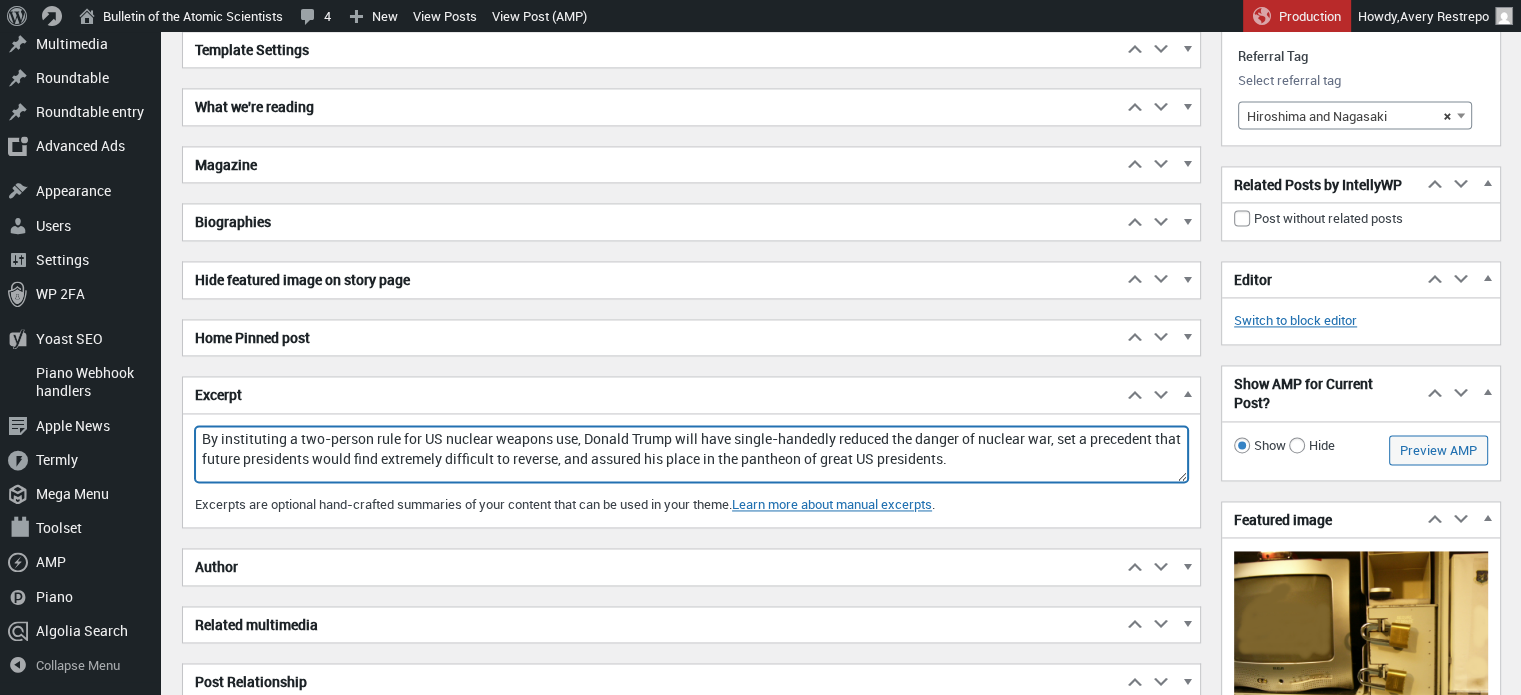 drag, startPoint x: 980, startPoint y: 453, endPoint x: 190, endPoint y: 387, distance: 792.7522 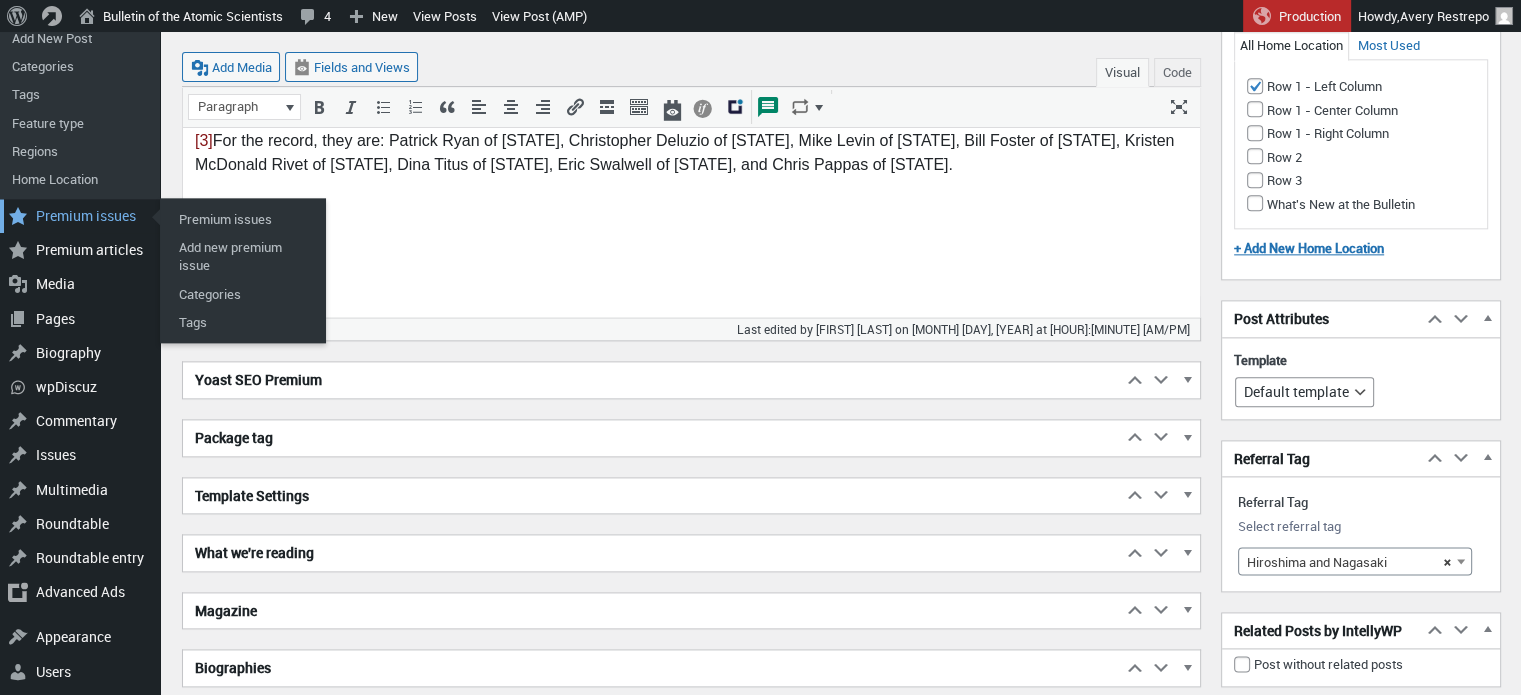 scroll, scrollTop: 2206, scrollLeft: 0, axis: vertical 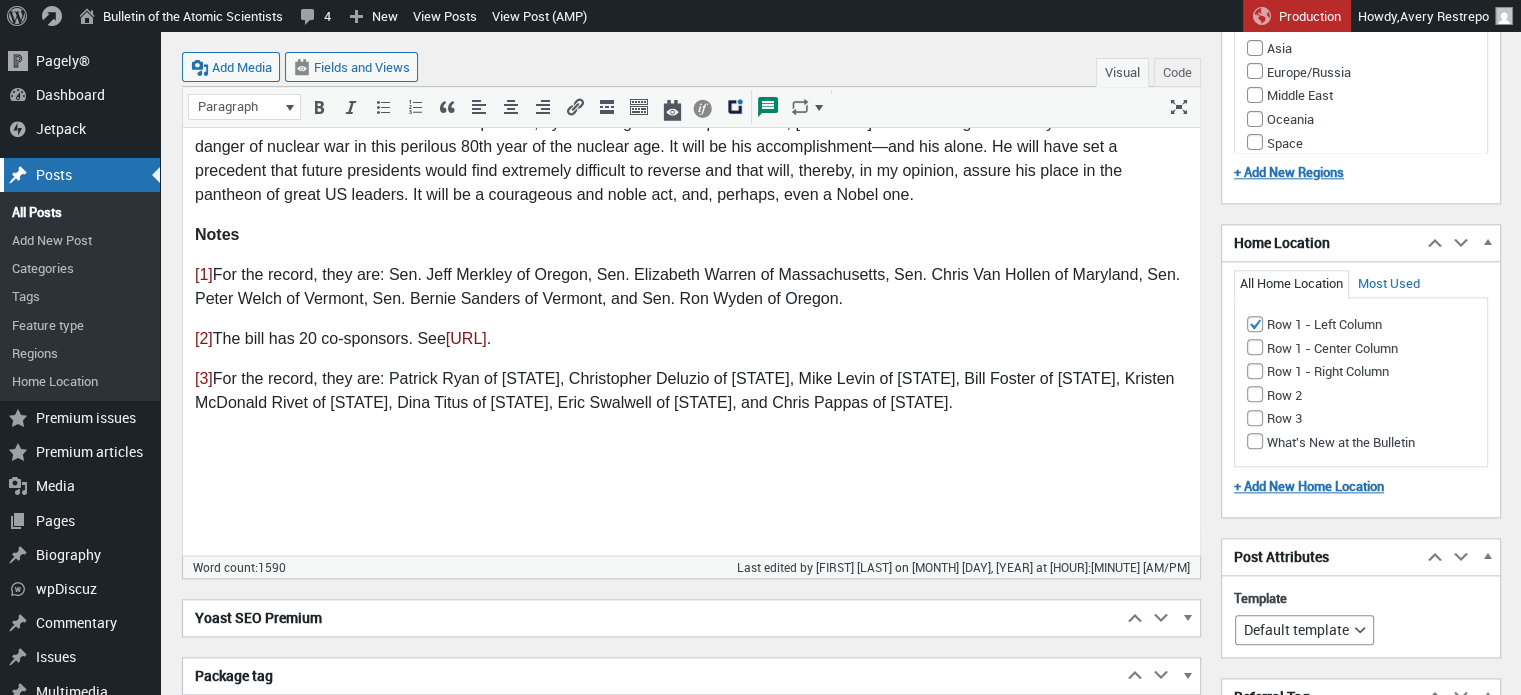 click on "Posts" at bounding box center [80, 175] 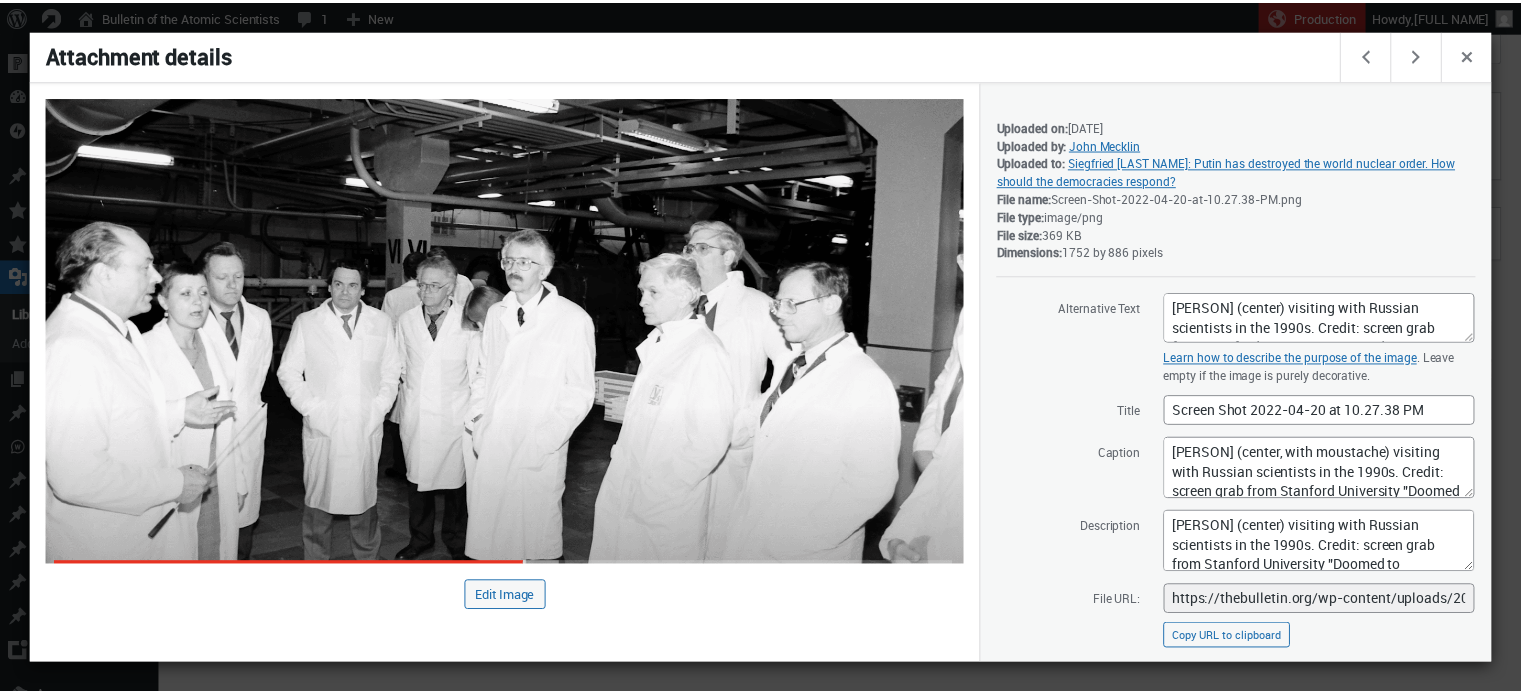 scroll, scrollTop: 0, scrollLeft: 0, axis: both 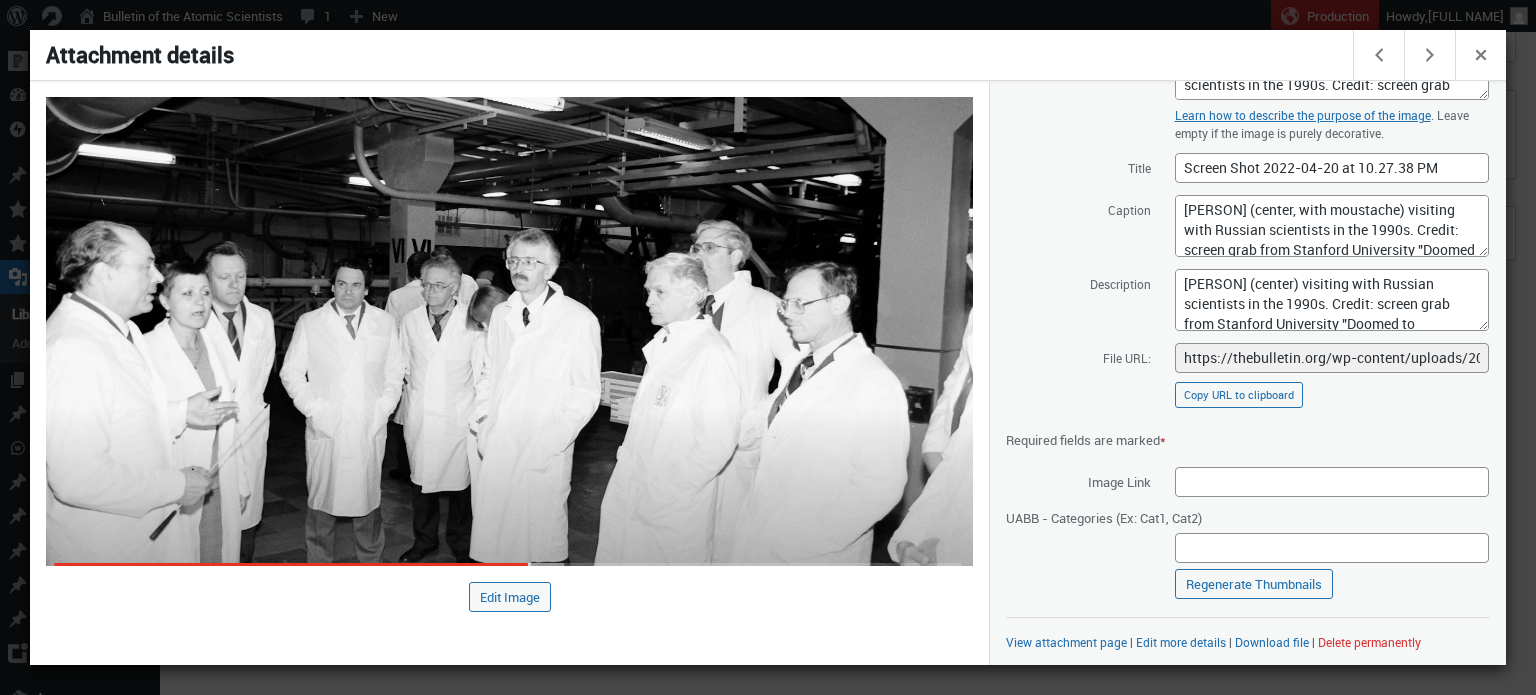 click at bounding box center [768, 347] 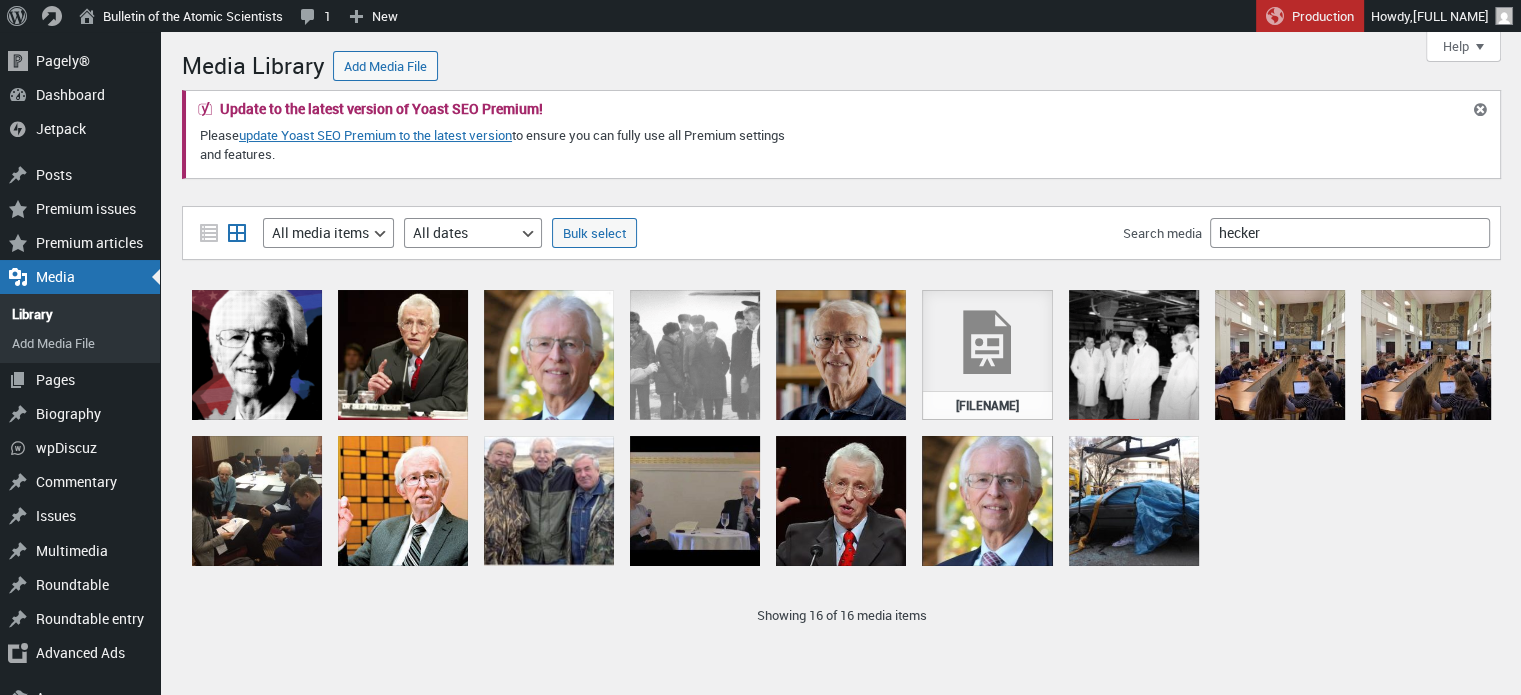 click on "Filter media
List view
Grid view
Filter by type All media items Images Audio Video Documents Spreadsheets Archives Unattached Mine Delete permanently Filter by date All dates August 2025 July 2025 June 2025 May 2025 April 2025 March 2025 February 2025 January 2025 December 2024 November 2024 October 2024 September 2024 August 2024 July 2024 June 2024 May 2024 April 2024 March 2024 February 2024 January 2024 December 2023 November 2023 October 2023 September 2023 August 2023 July 2023 June 2023 May 2023 April 2023 March 2023 February 2023 January 2023 December 2022 November 2022 October 2022 September 2022 August 2022 July 2022 June 2022 May 2022 April 2022 March 2022 February 2022 January 2022 December 2021 November 2021 October 2021 September 2021 August 2021 July 2021 June 2021 May 2021 April 2021 March 2021 February 2021 January 2021 December 2020 November 2020 October 2020 September 2020 August 2020 July 2020 June 2020 May 2020 April 2020 March 2020 August 2019" at bounding box center [841, 233] 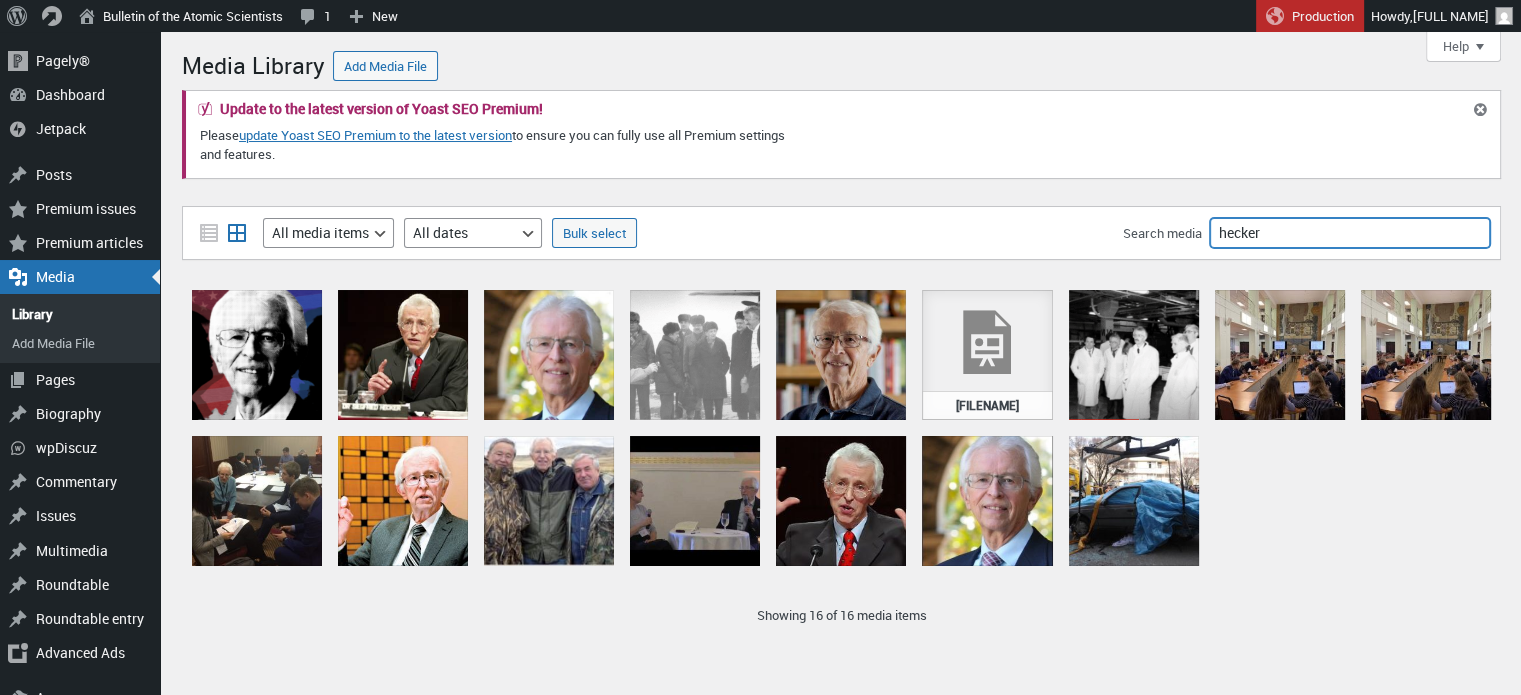 drag, startPoint x: 1264, startPoint y: 236, endPoint x: 1137, endPoint y: 236, distance: 127 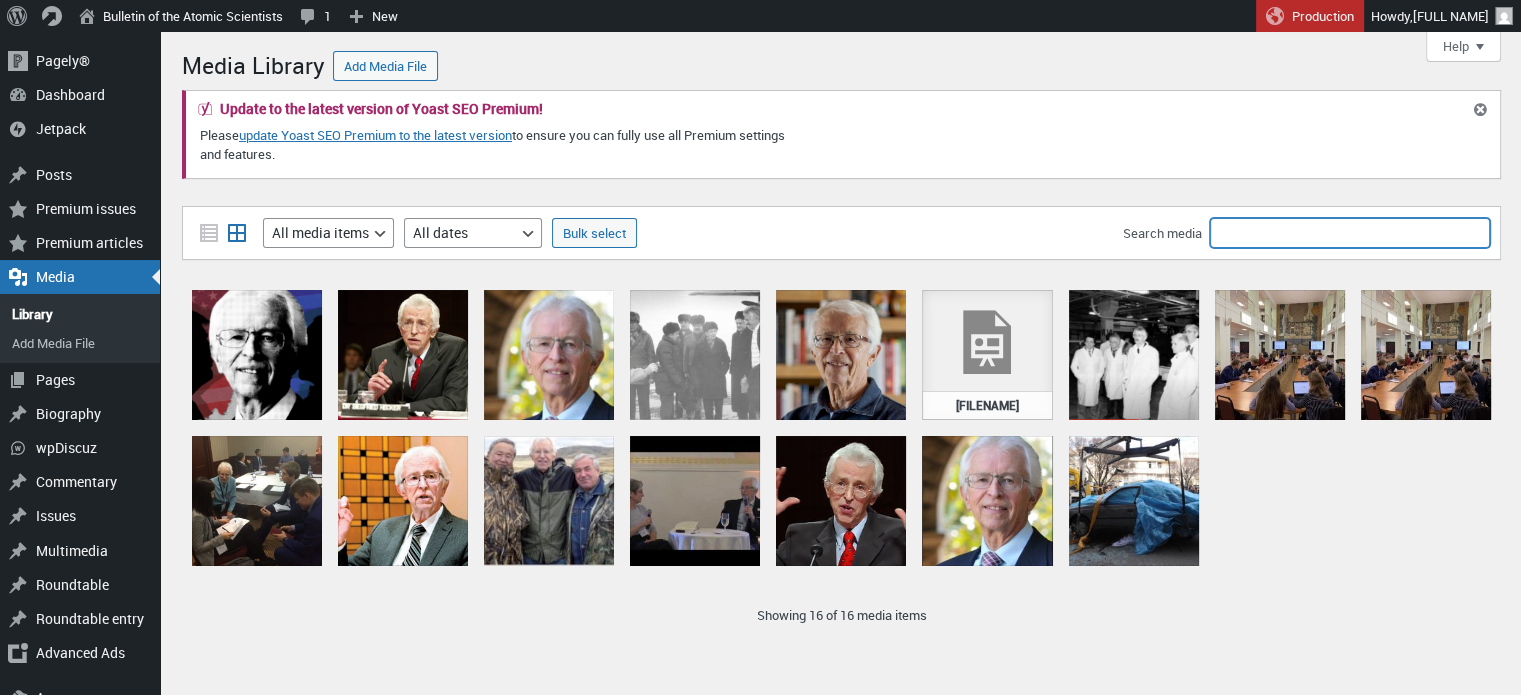 type 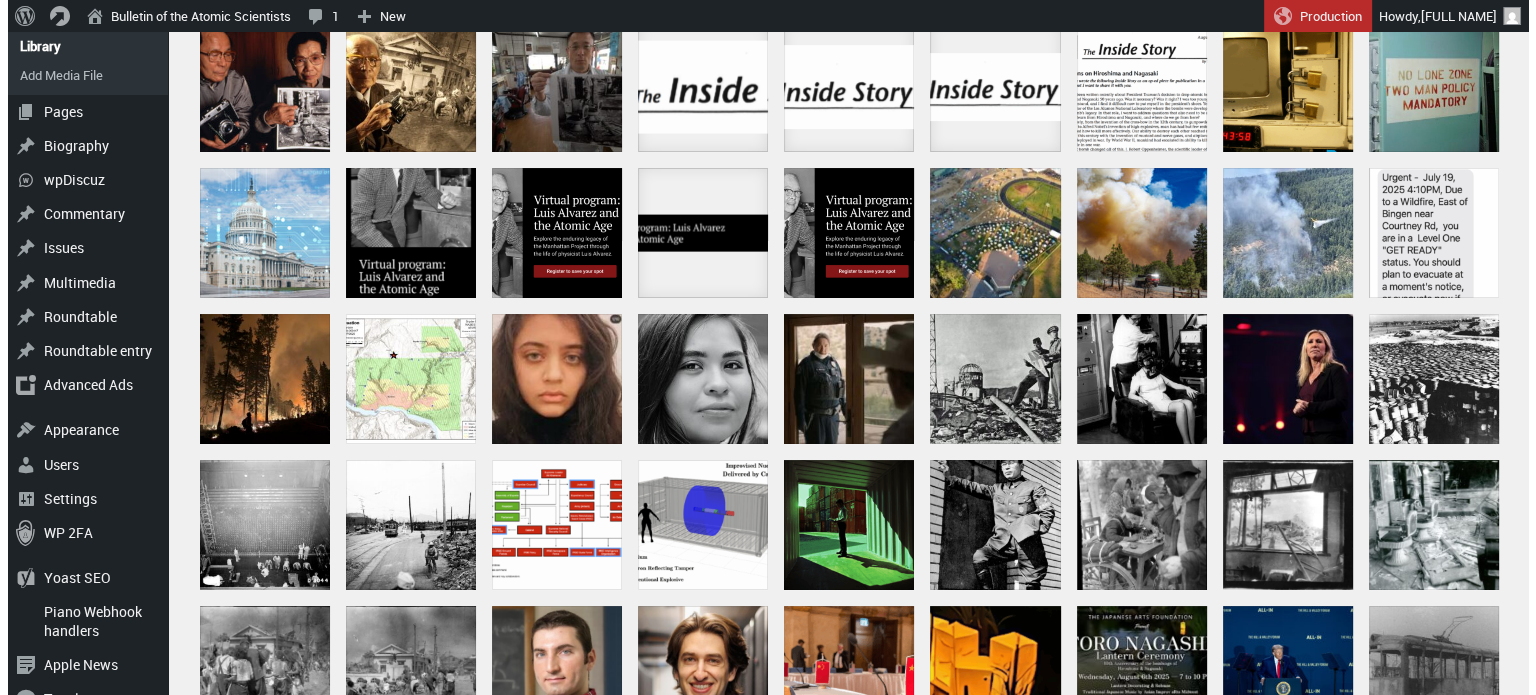 scroll, scrollTop: 507, scrollLeft: 0, axis: vertical 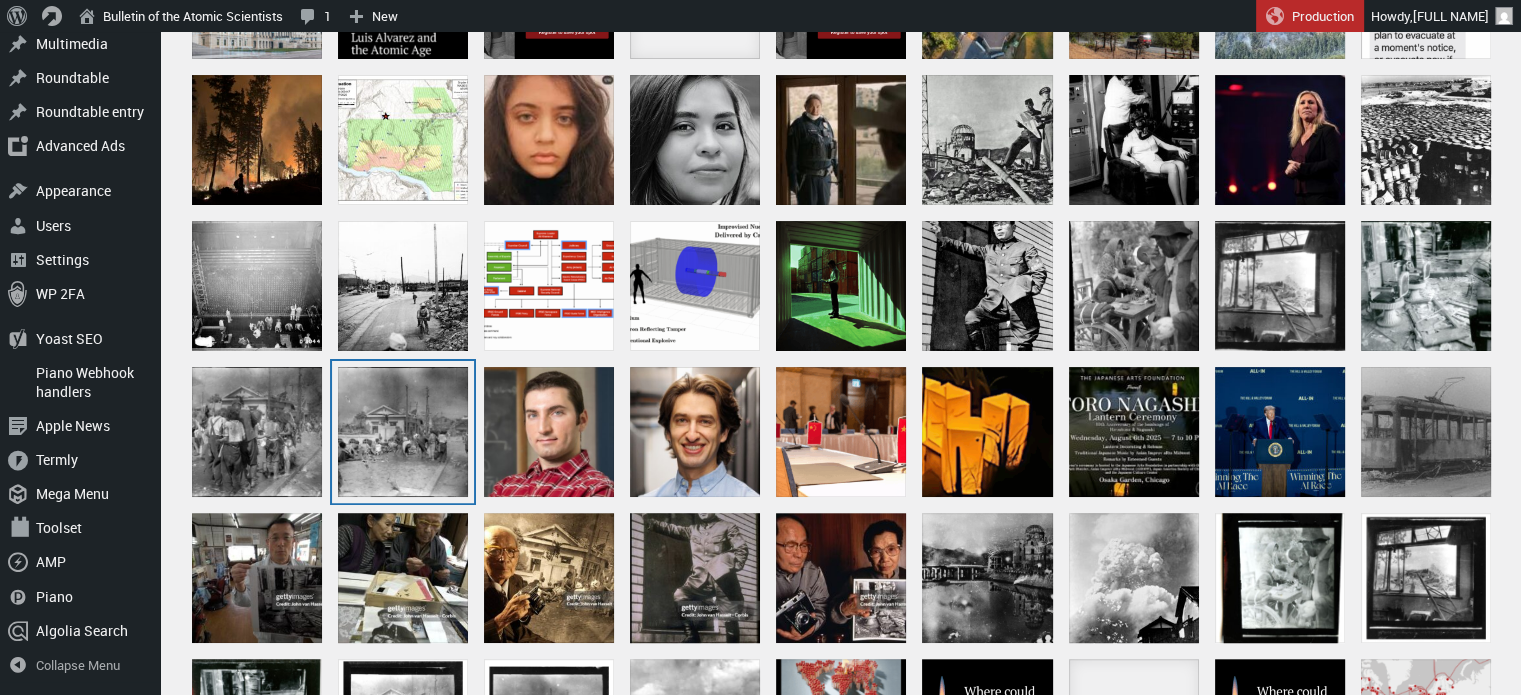 click at bounding box center [403, 432] 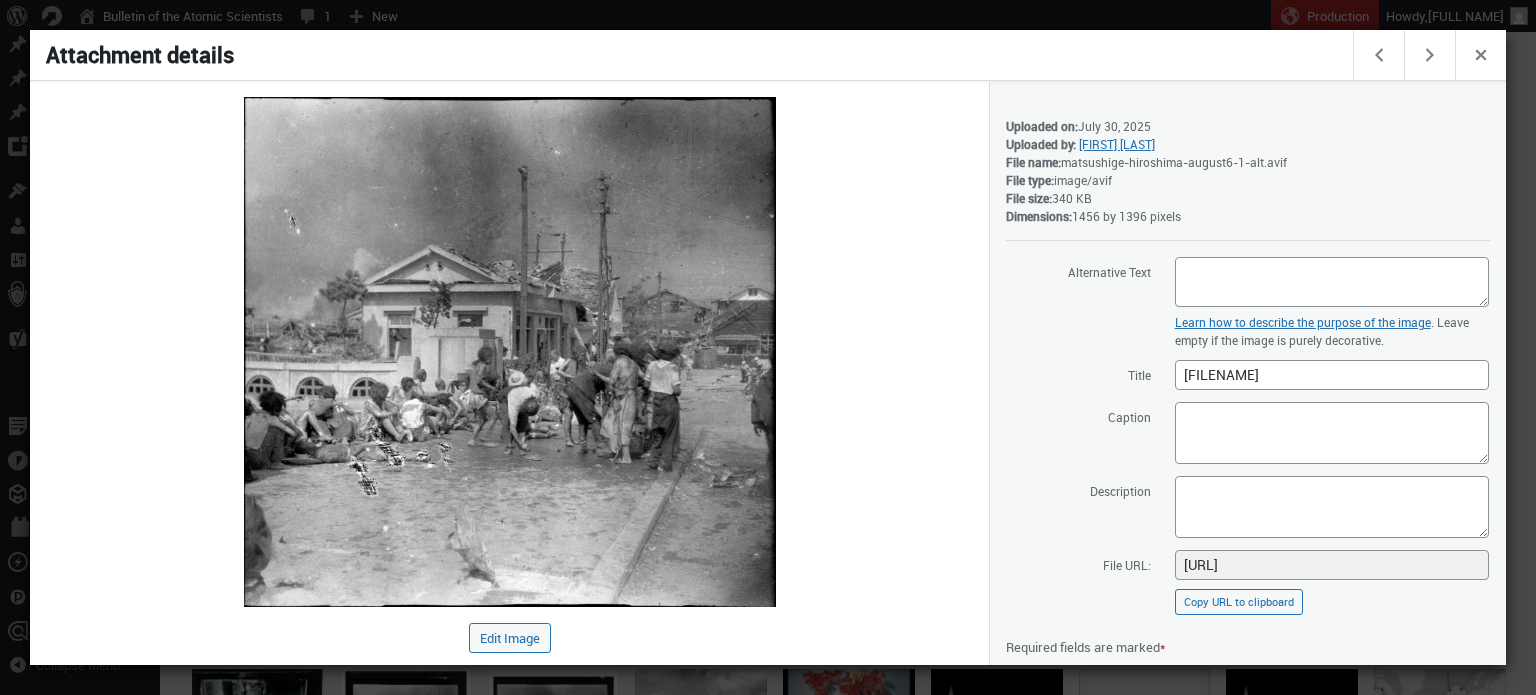 click at bounding box center (768, 347) 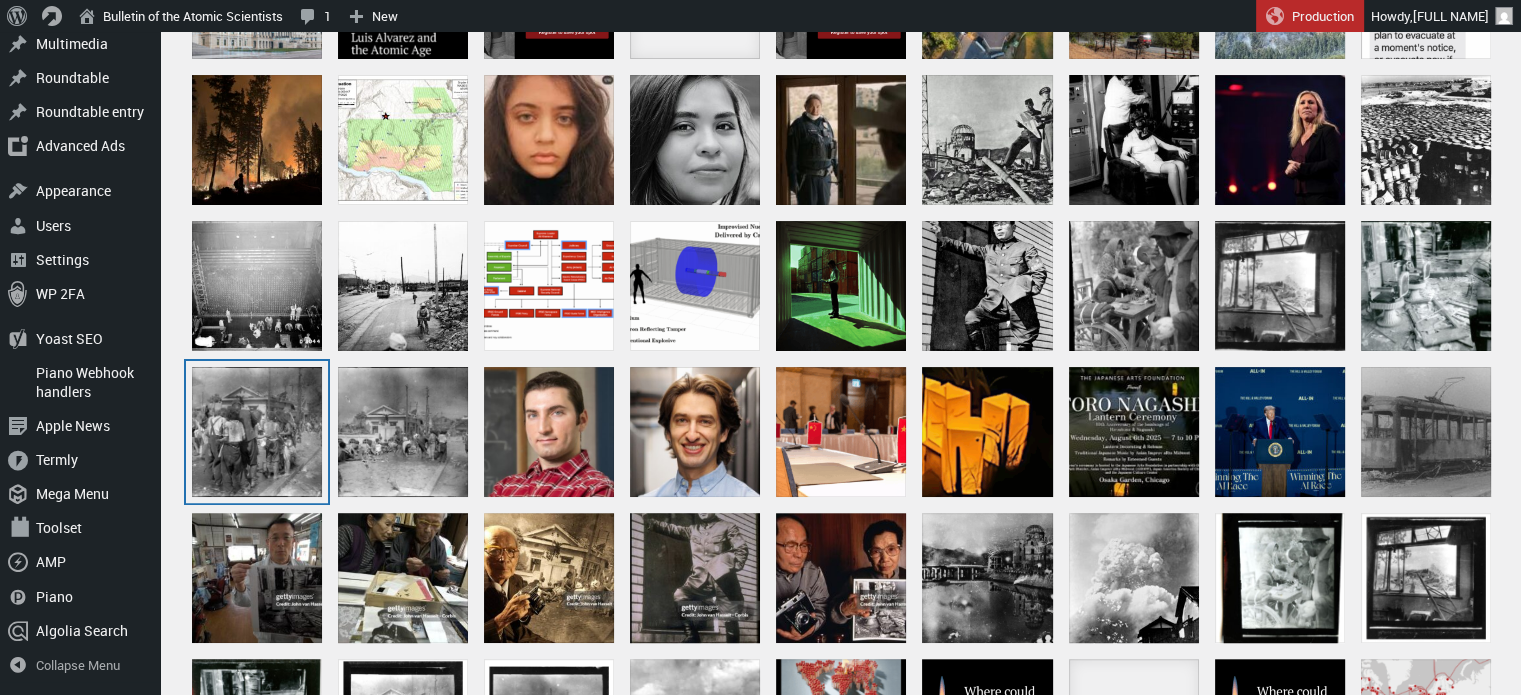 click at bounding box center [257, 432] 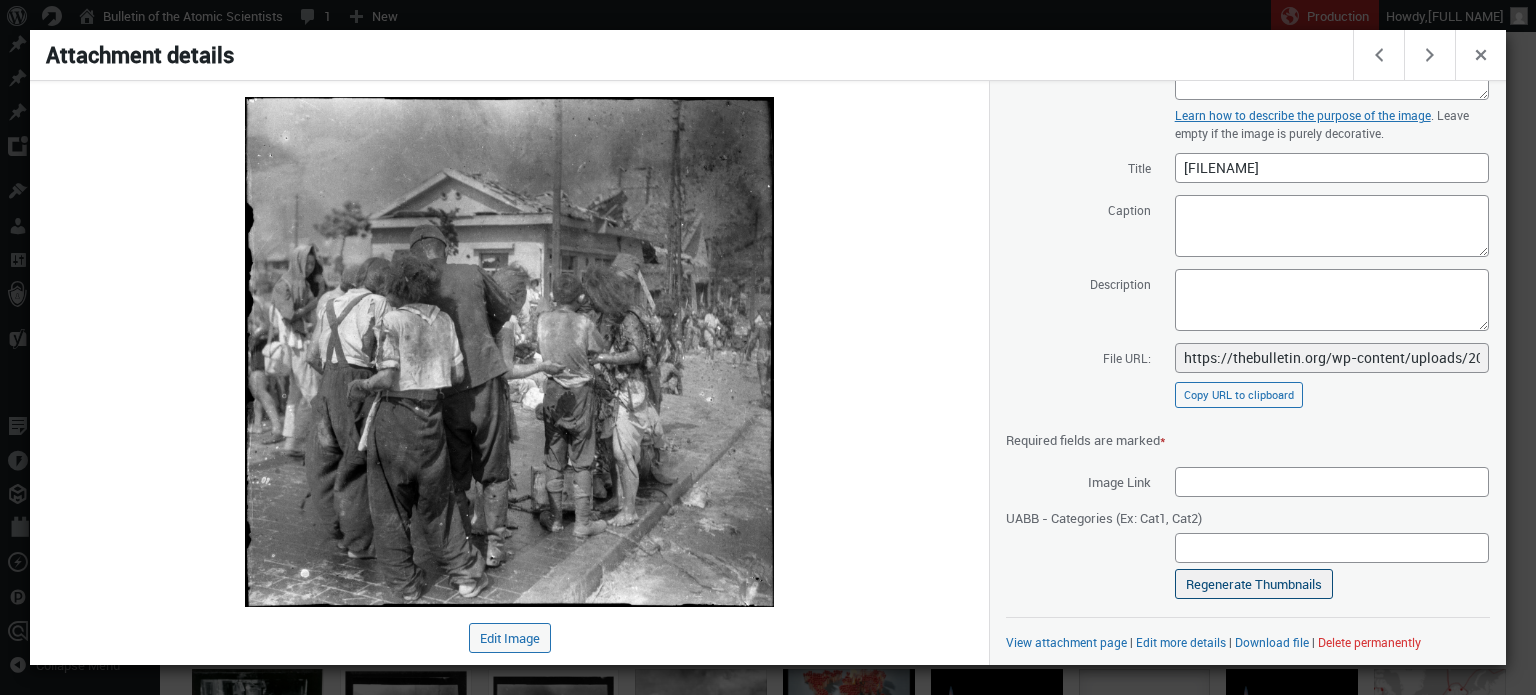 scroll, scrollTop: 206, scrollLeft: 0, axis: vertical 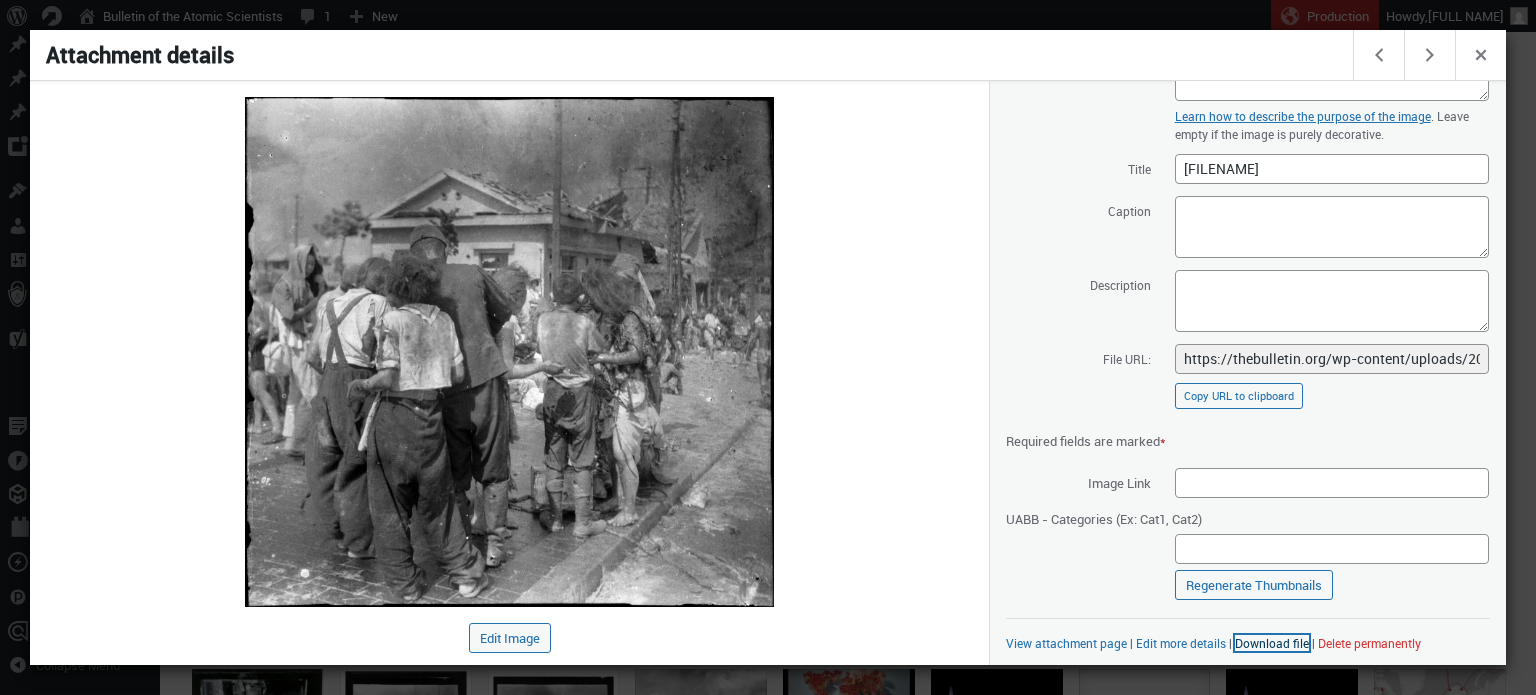 click on "Download file" at bounding box center [1272, 643] 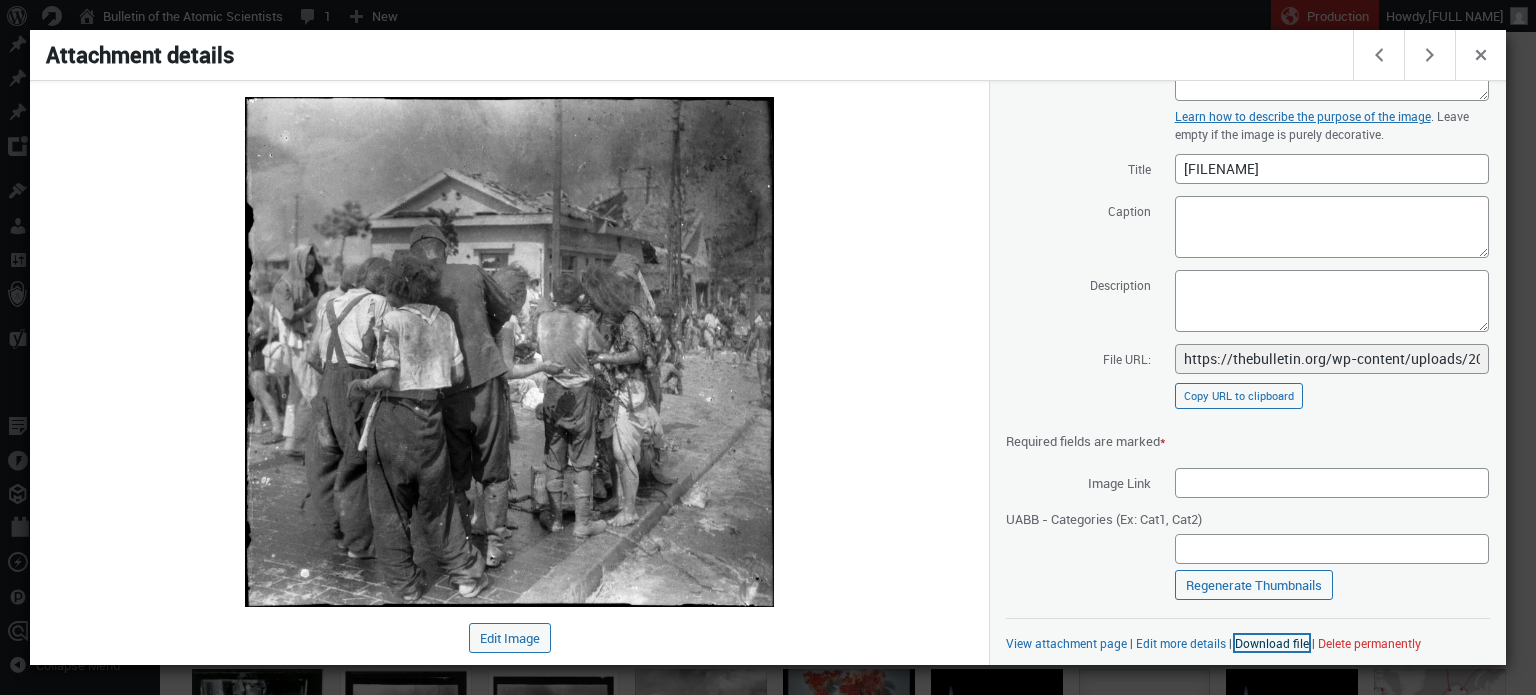 scroll, scrollTop: 0, scrollLeft: 0, axis: both 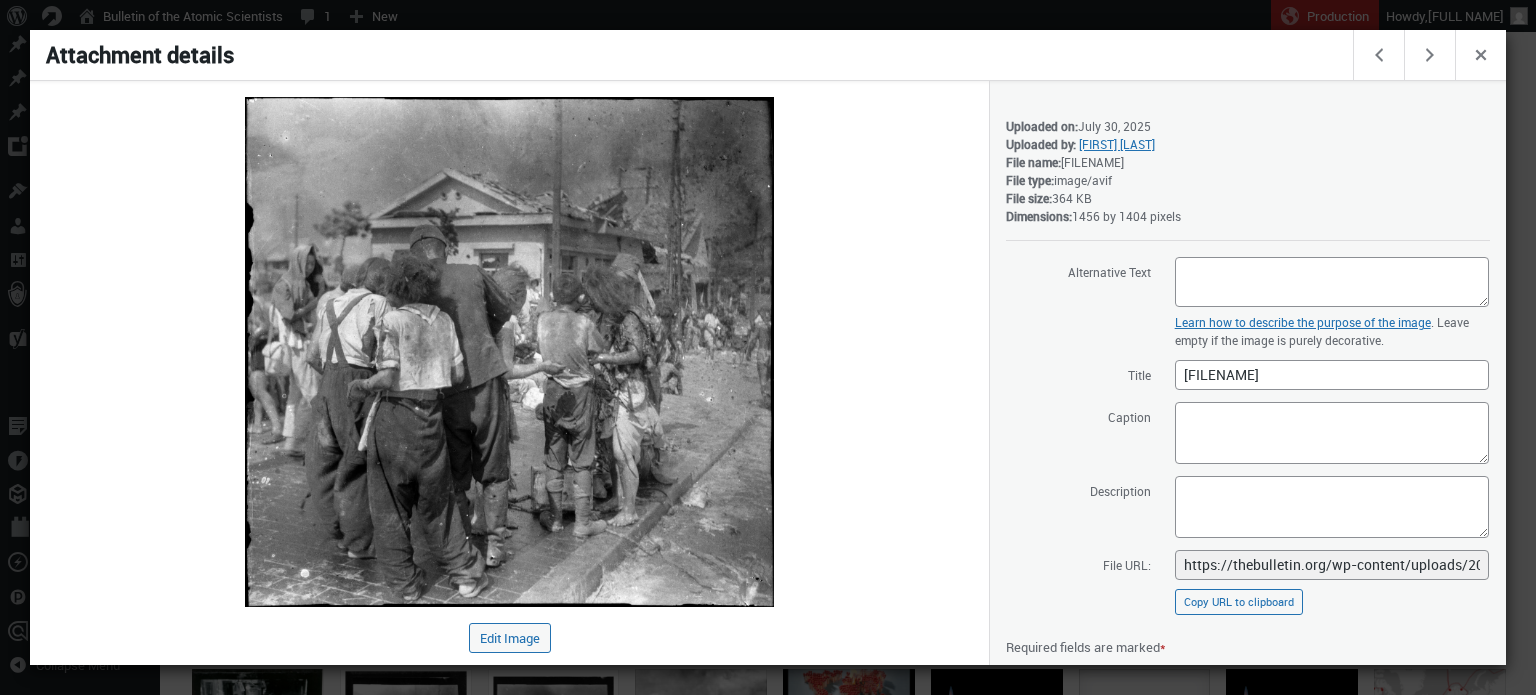 click on "Saved.
Details
Uploaded on:  July 30, 2025
Uploaded by:
Thomas Gaulkin
File name:  matsushige-hiroshima-august6-2-alt.avif
File type:  image/avif
File size:  364 KB
Dimensions:
1456 by 1404 pixels
Alternative Text
Learn how to describe the purpose of the image  (opens in a new tab) . Leave empty if the image is purely decorative.
Title
matsushige-hiroshima-august6-2-alt
Caption
Description
File URL:
https://thebulletin.org/wp-content/uploads/2025/07/matsushige-hiroshima-august6-2-alt.avif
Copy URL to clipboard
Copied!
Required fields are marked  * 		 			 Image Link" at bounding box center (1247, 373) 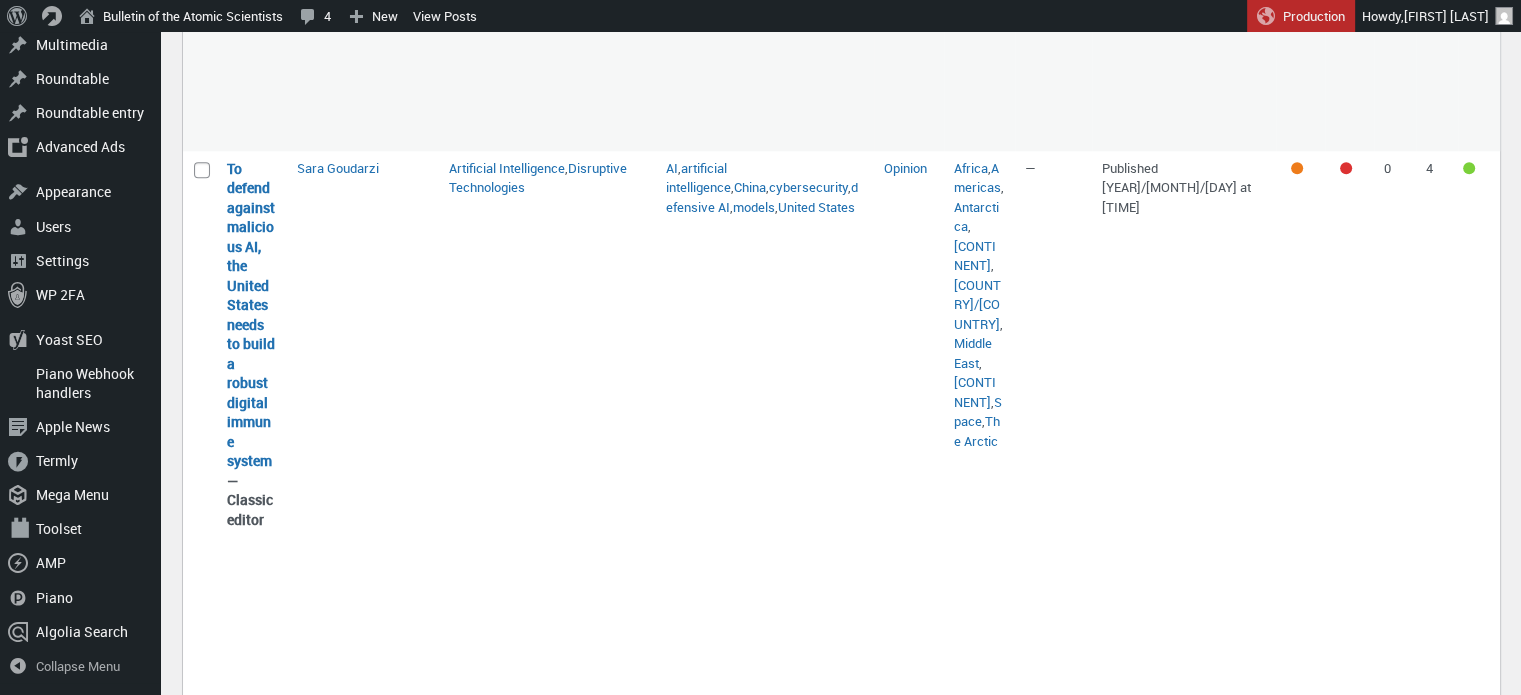scroll, scrollTop: 2284, scrollLeft: 0, axis: vertical 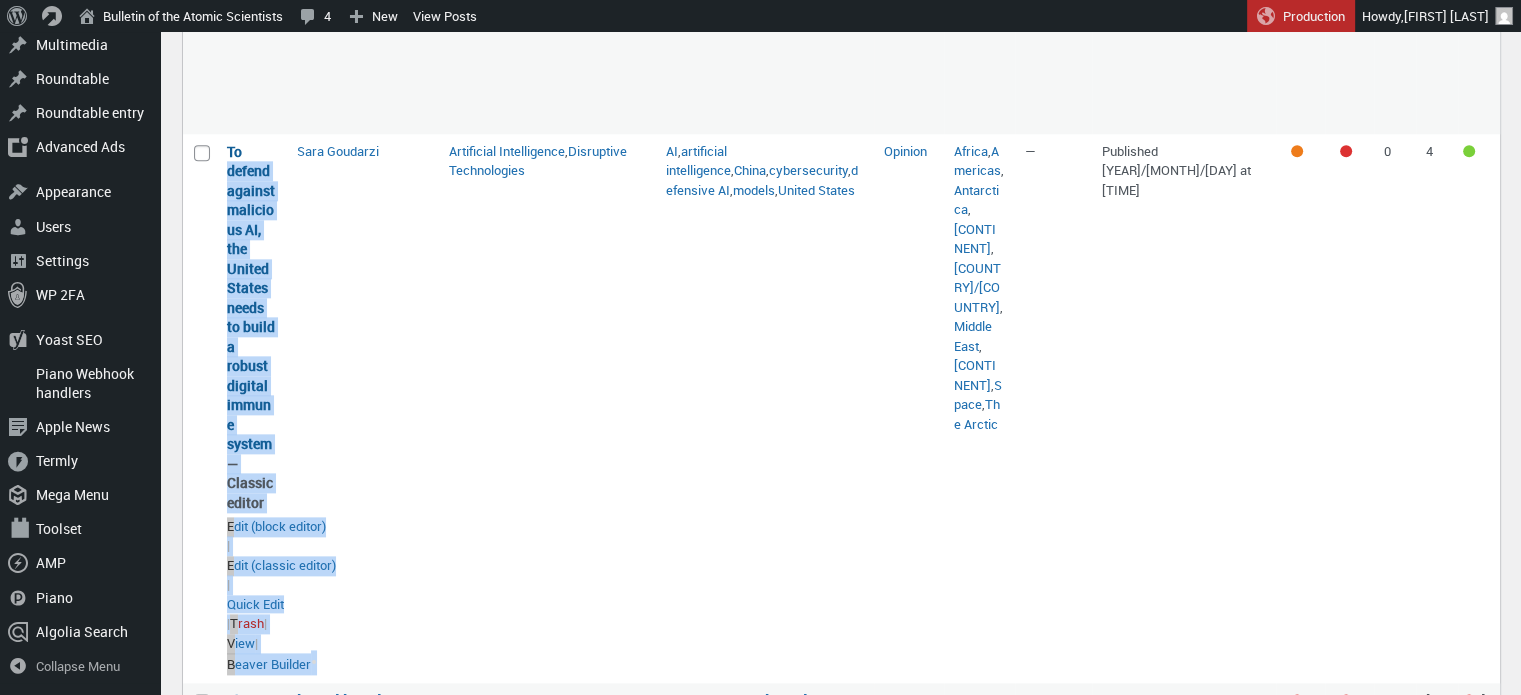 drag, startPoint x: 287, startPoint y: 421, endPoint x: 240, endPoint y: 136, distance: 288.84946 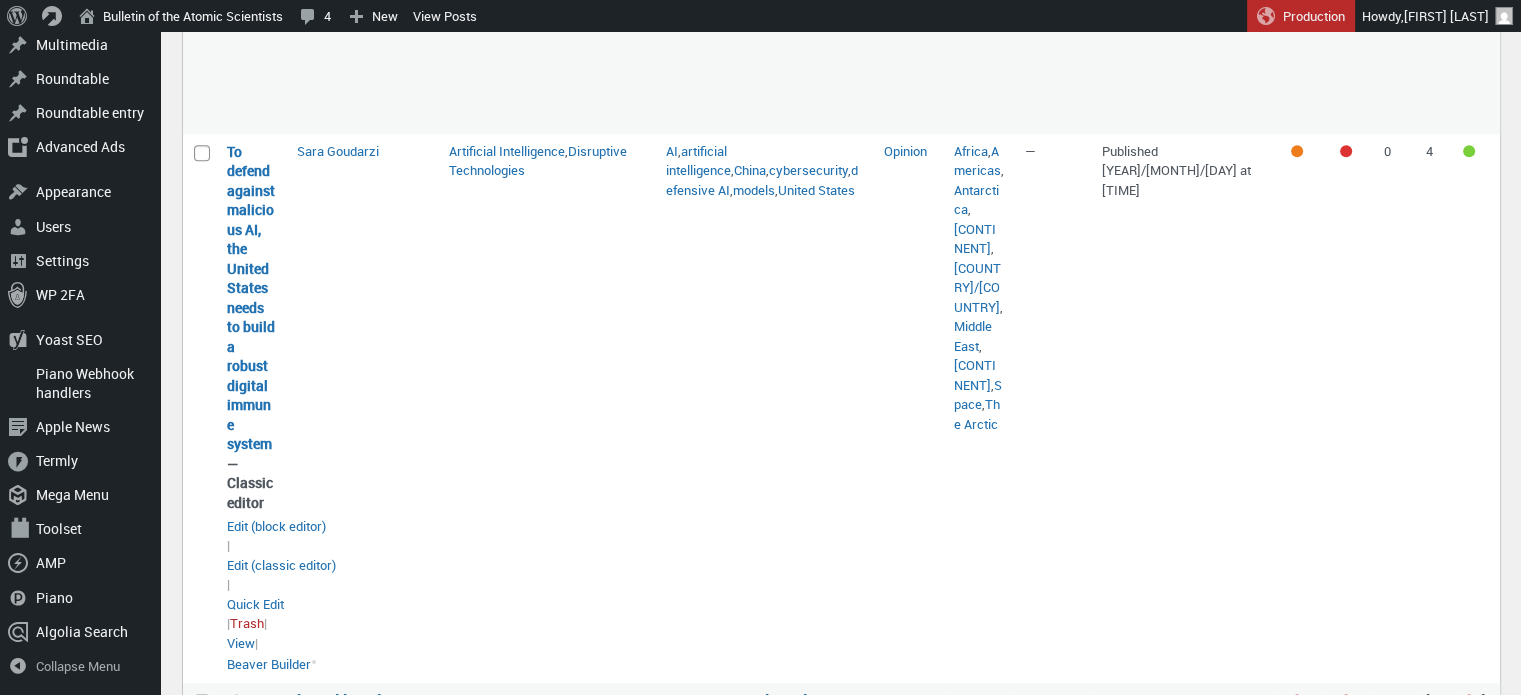 click on "Sara Goudarzi" at bounding box center [363, 408] 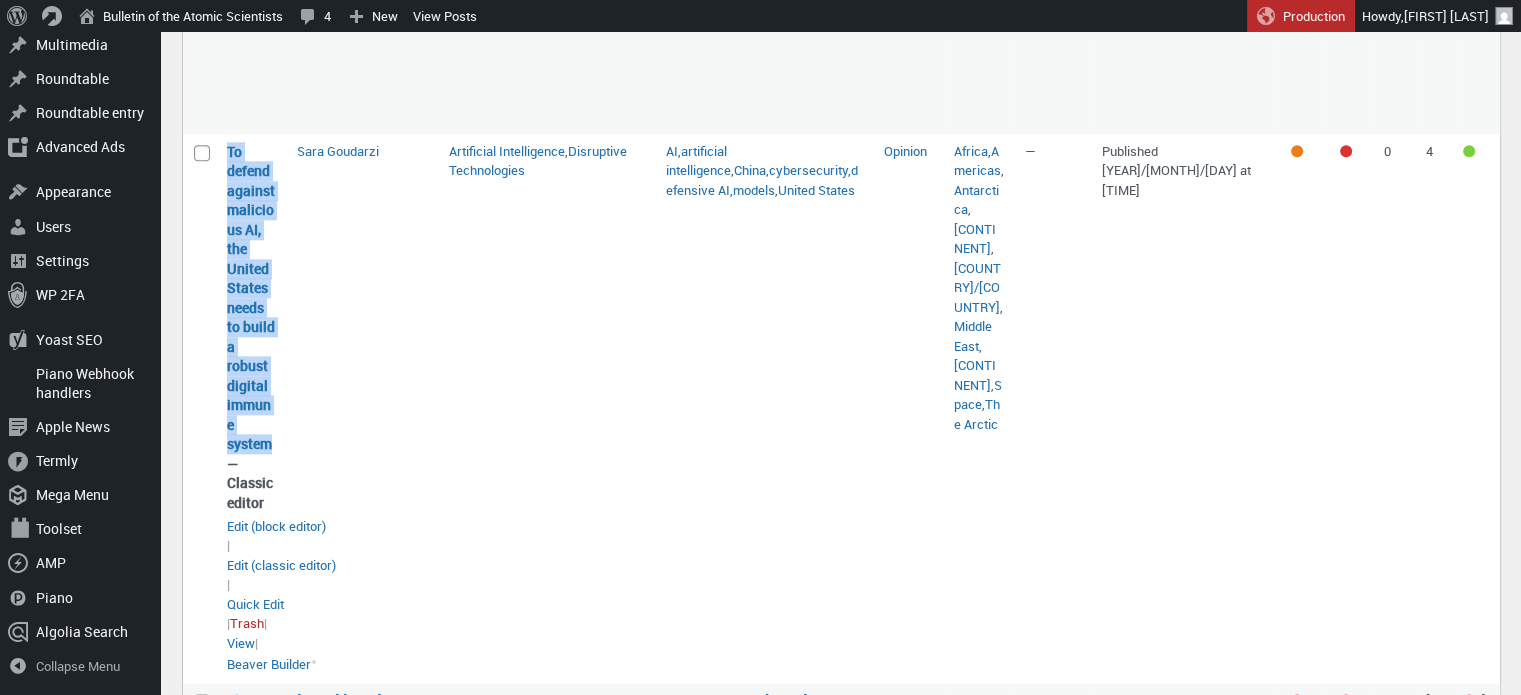 drag, startPoint x: 271, startPoint y: 426, endPoint x: 217, endPoint y: 135, distance: 295.9679 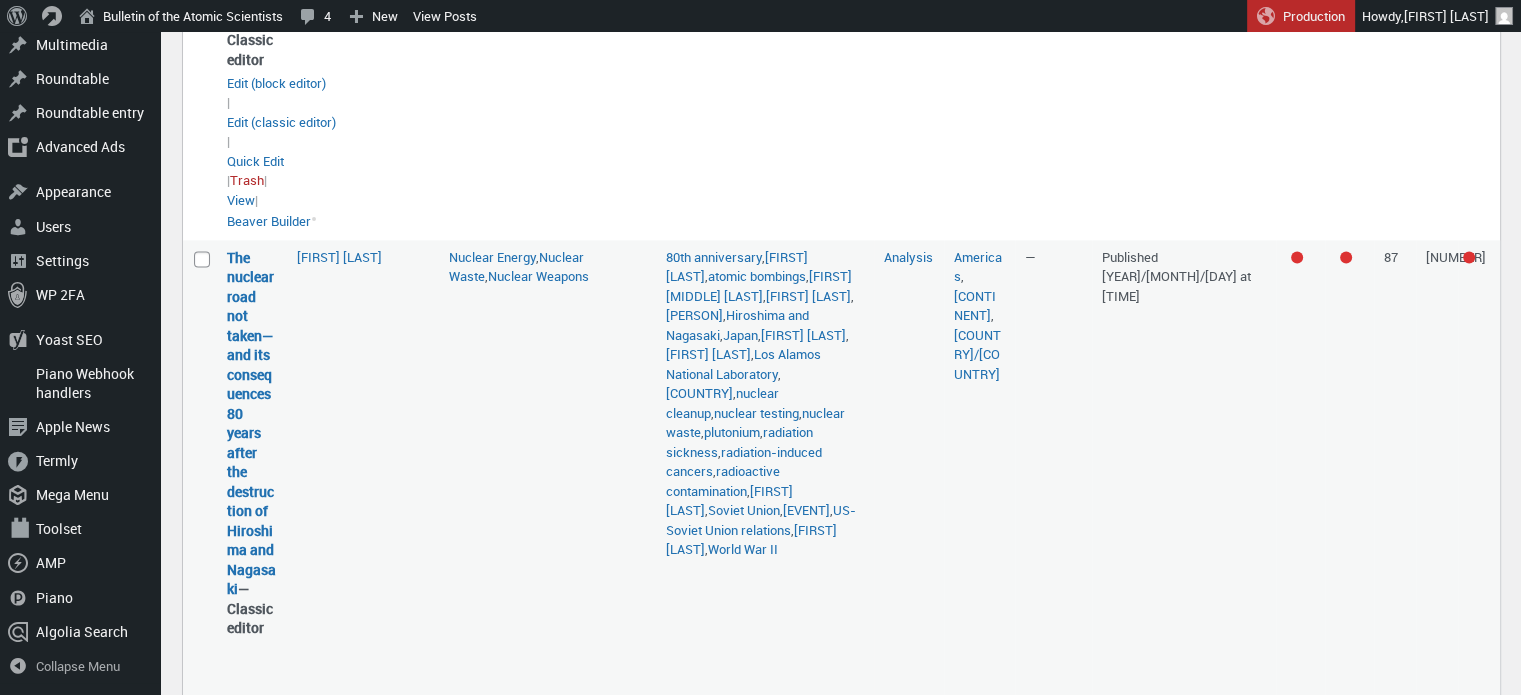 scroll, scrollTop: 2751, scrollLeft: 0, axis: vertical 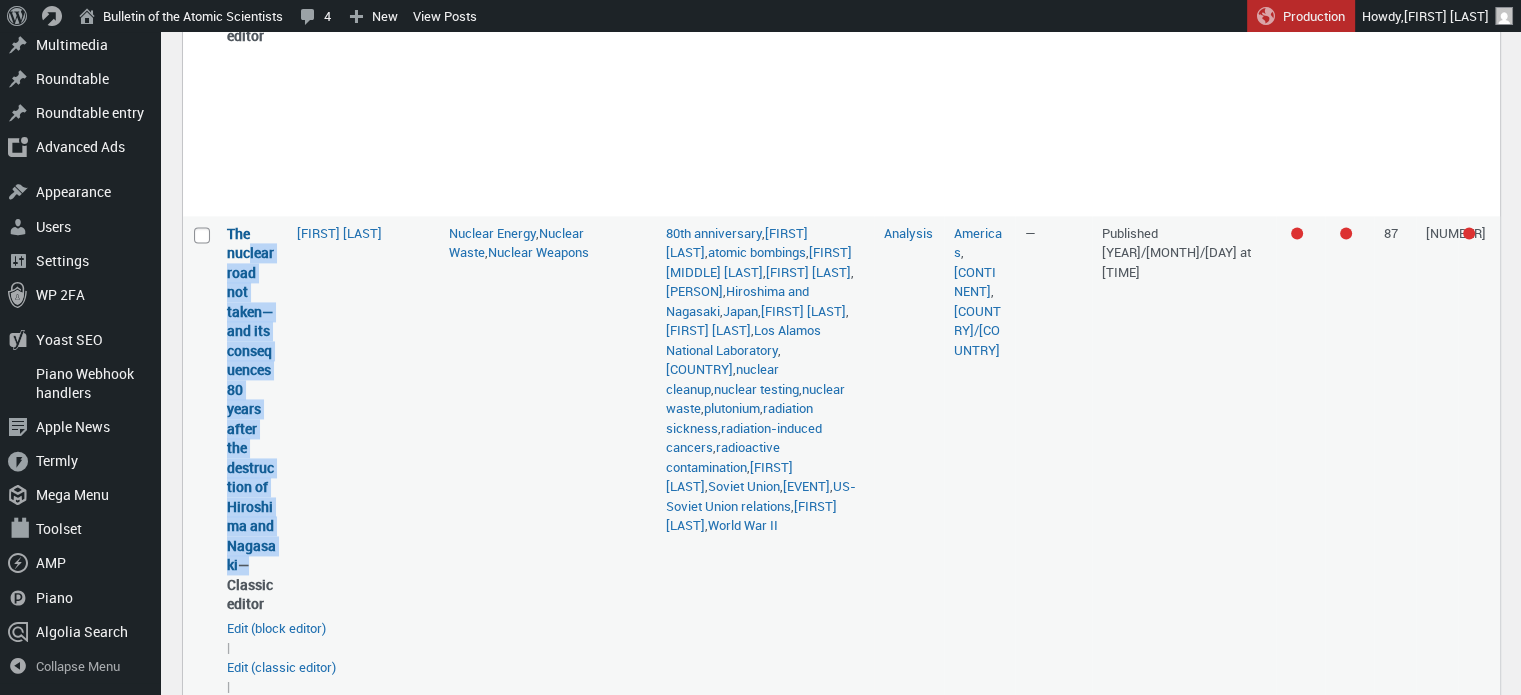 drag, startPoint x: 240, startPoint y: 541, endPoint x: 243, endPoint y: 226, distance: 315.01428 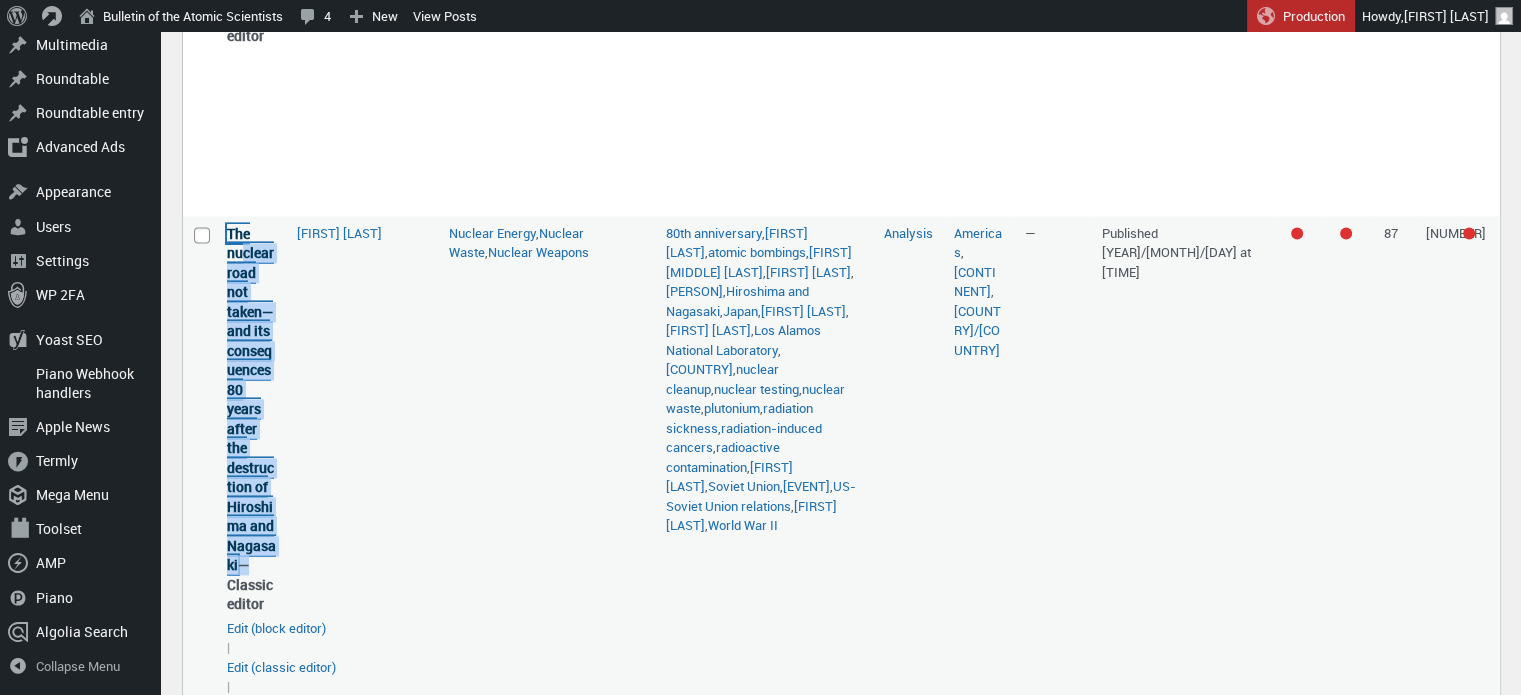 click on "The nuclear road not taken—and its consequences 80 years after the destruction of Hiroshima and Nagasaki" at bounding box center [251, 399] 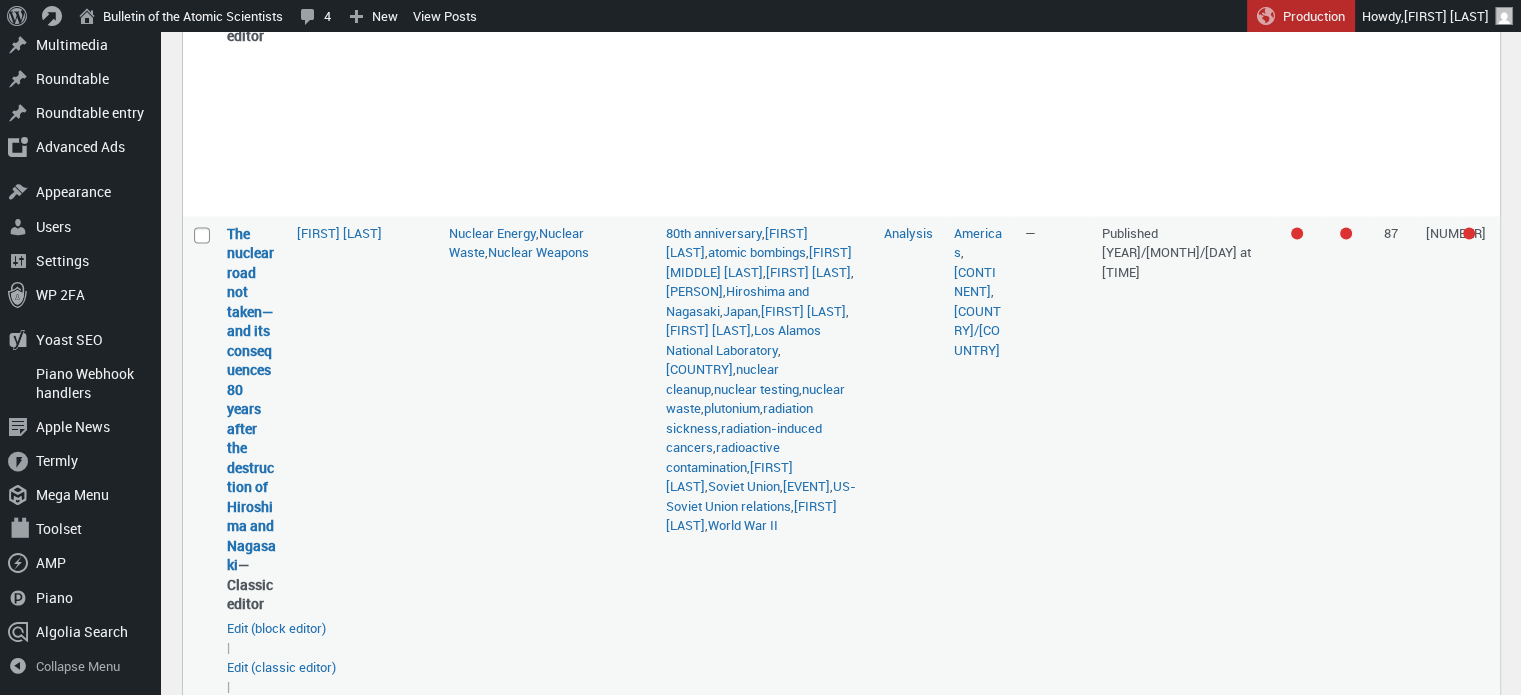 click on "[FIRST] [LAST]" at bounding box center [363, 530] 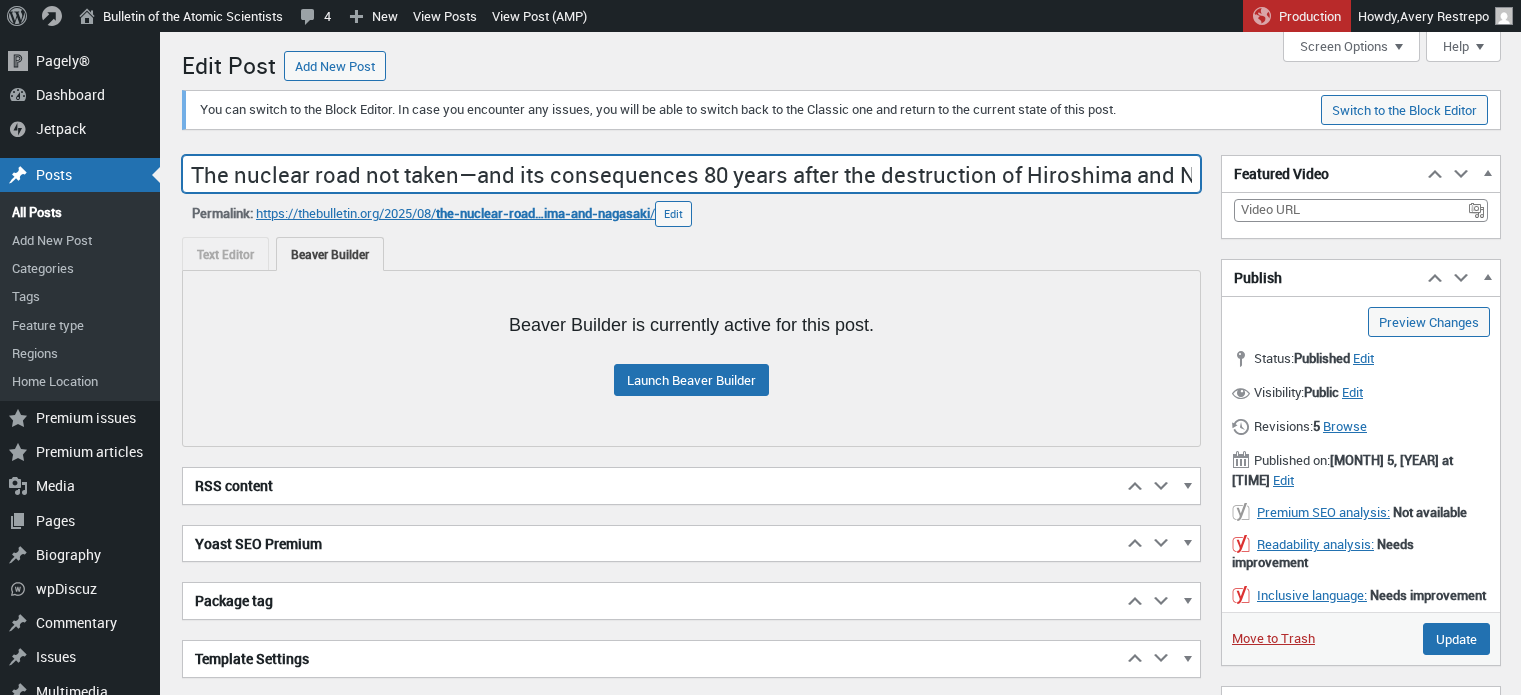 scroll, scrollTop: 0, scrollLeft: 0, axis: both 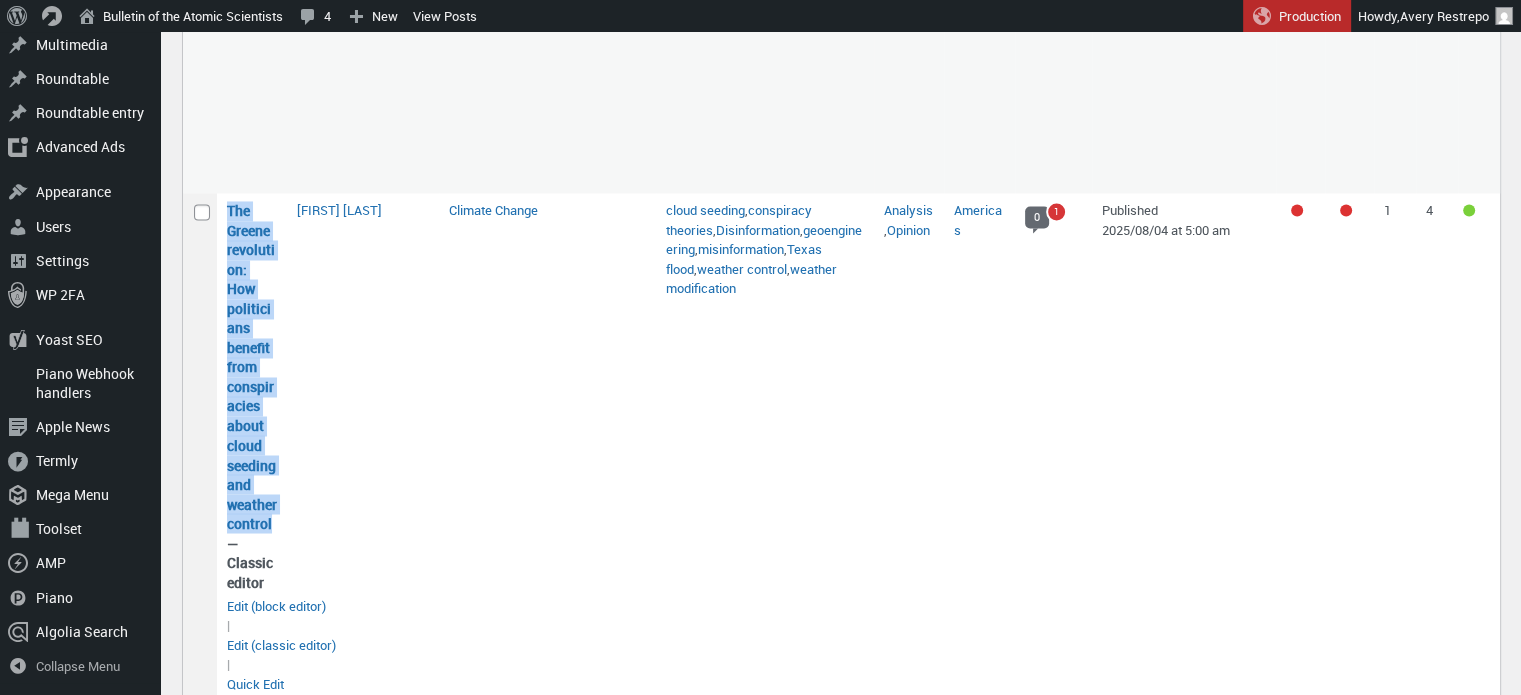 drag, startPoint x: 284, startPoint y: 553, endPoint x: 216, endPoint y: 231, distance: 329.1018 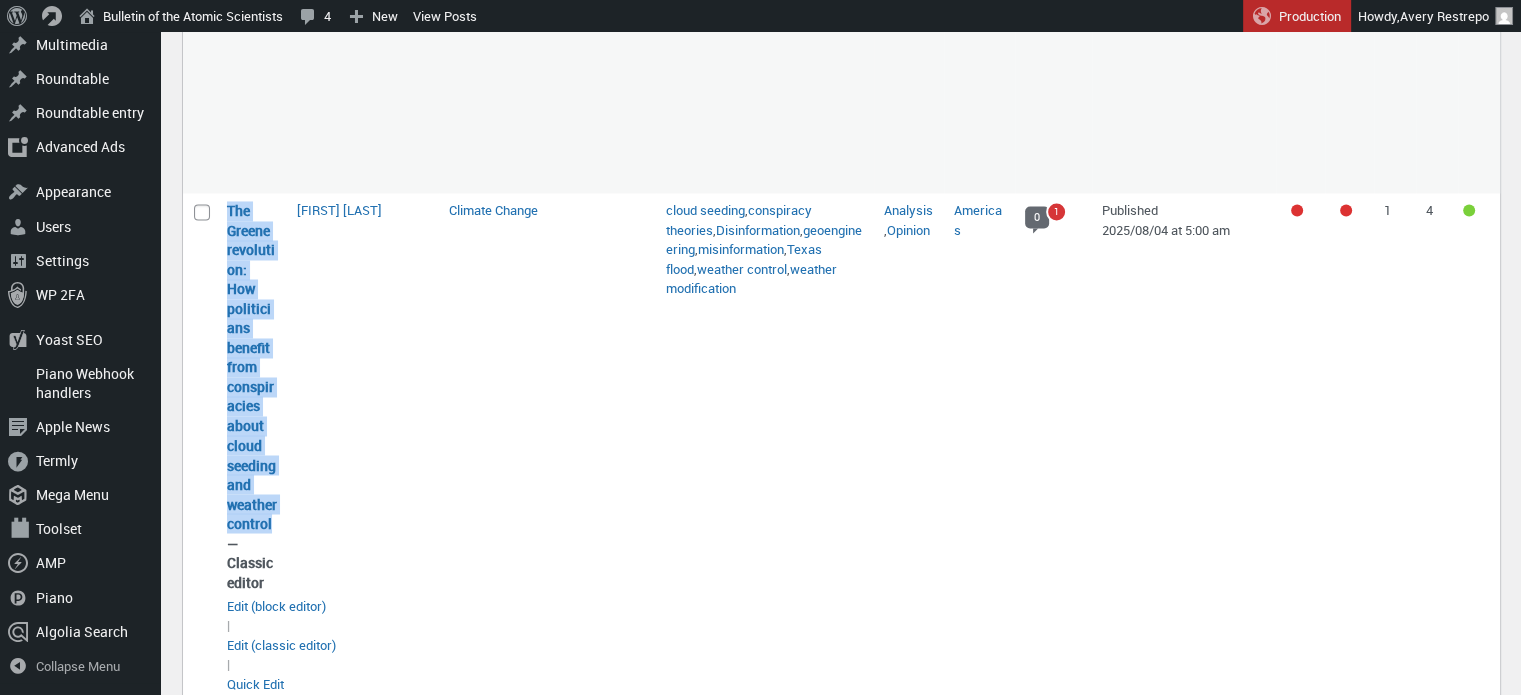 scroll, scrollTop: 3886, scrollLeft: 0, axis: vertical 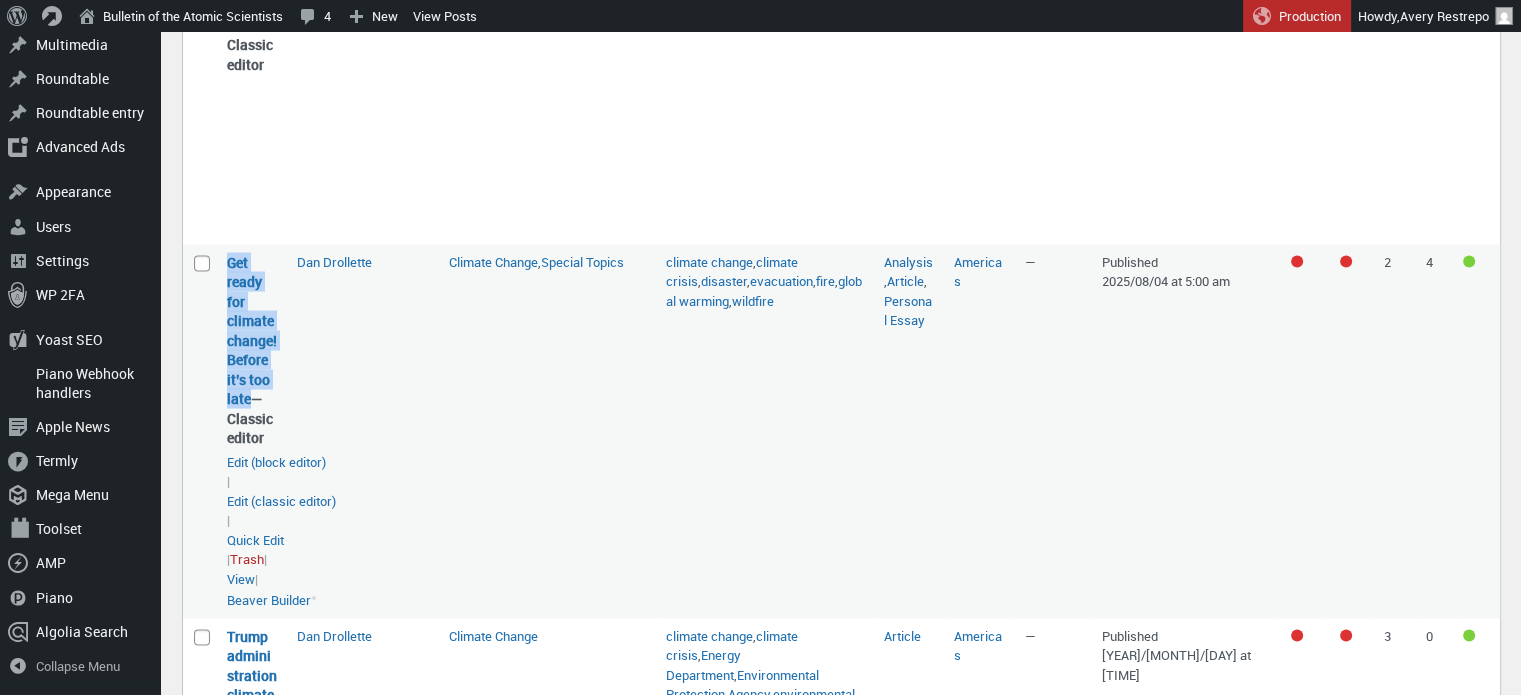 drag, startPoint x: 251, startPoint y: 432, endPoint x: 217, endPoint y: 282, distance: 153.80507 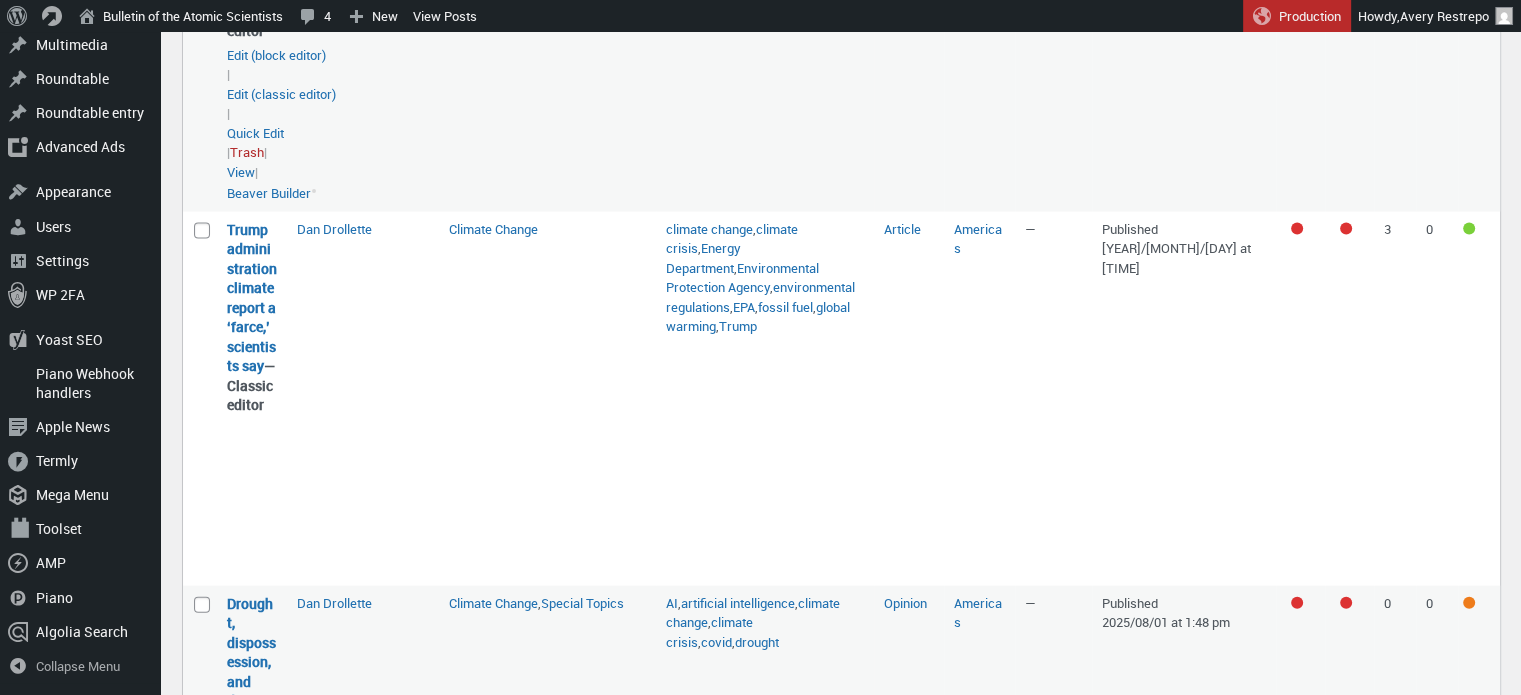 scroll, scrollTop: 4308, scrollLeft: 0, axis: vertical 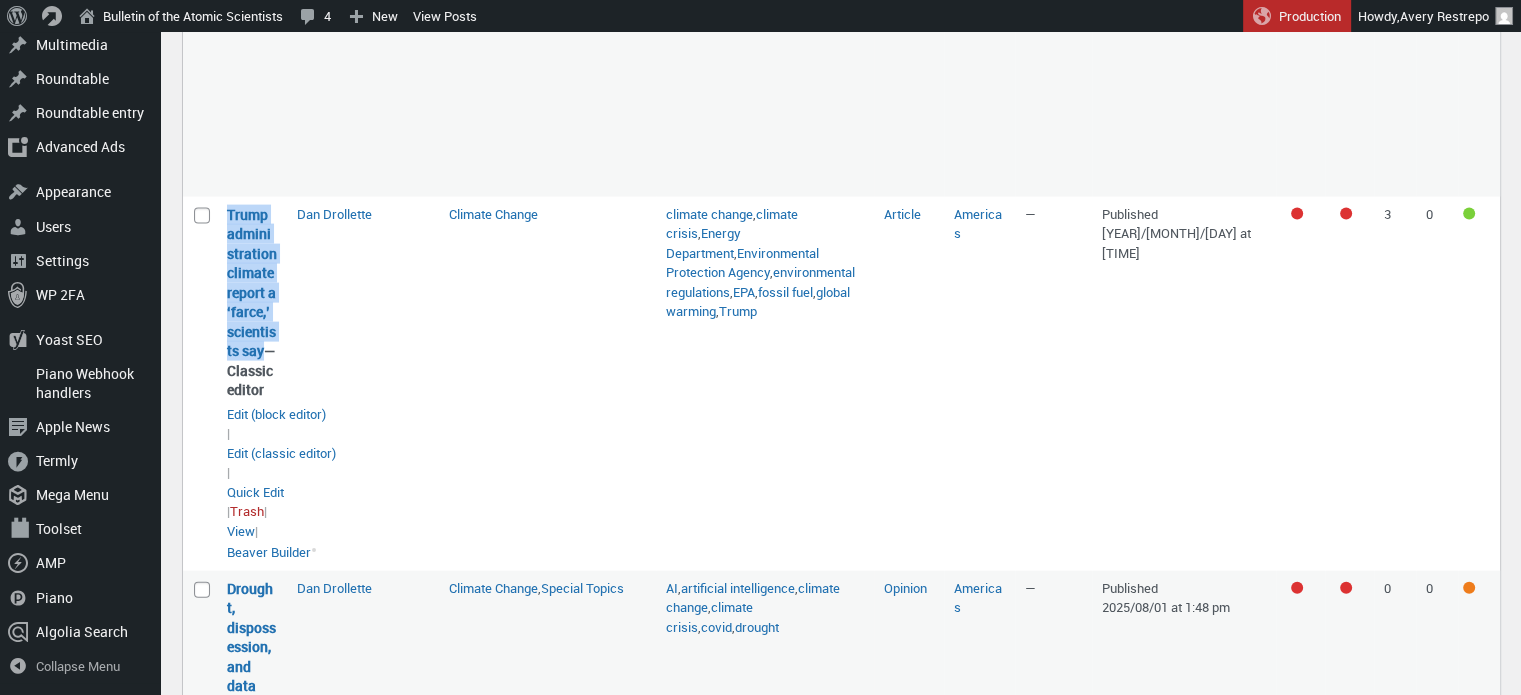drag, startPoint x: 263, startPoint y: 398, endPoint x: 225, endPoint y: 255, distance: 147.96283 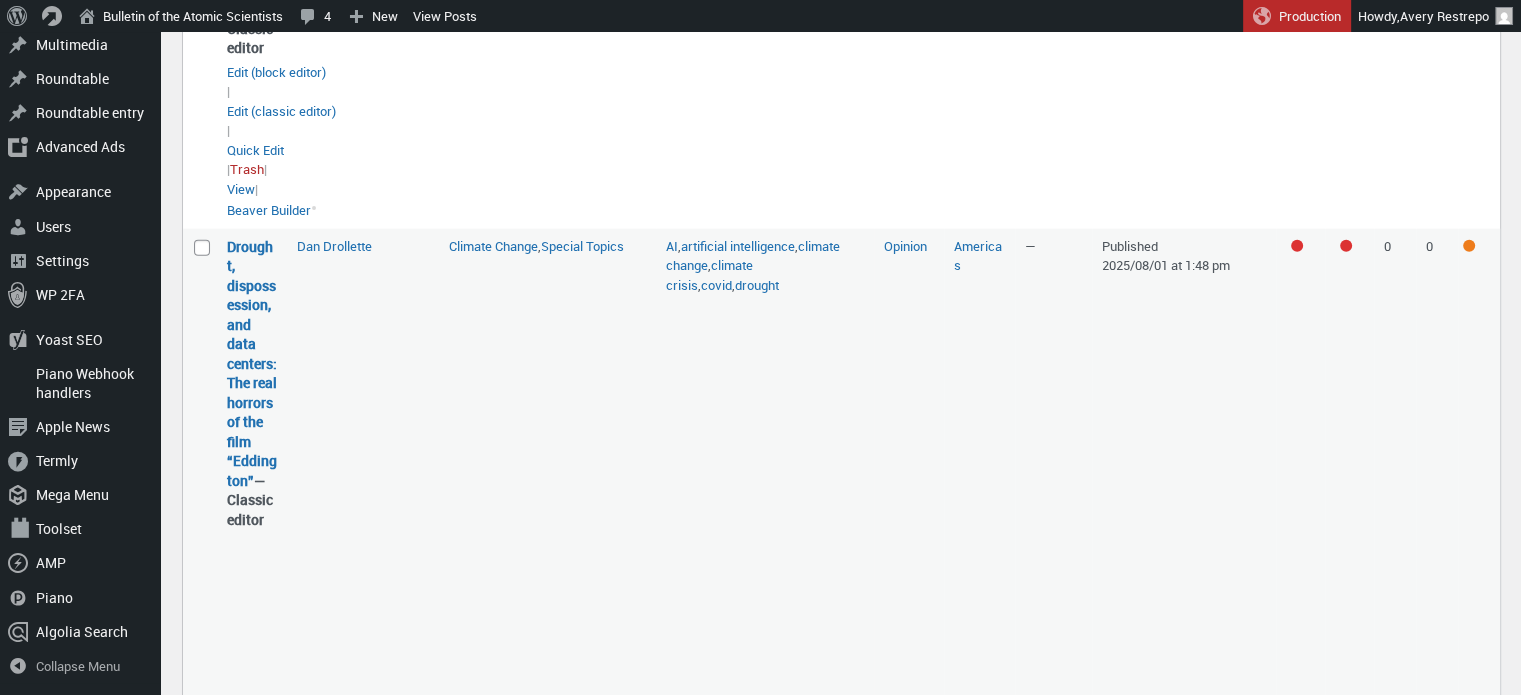 scroll, scrollTop: 4703, scrollLeft: 0, axis: vertical 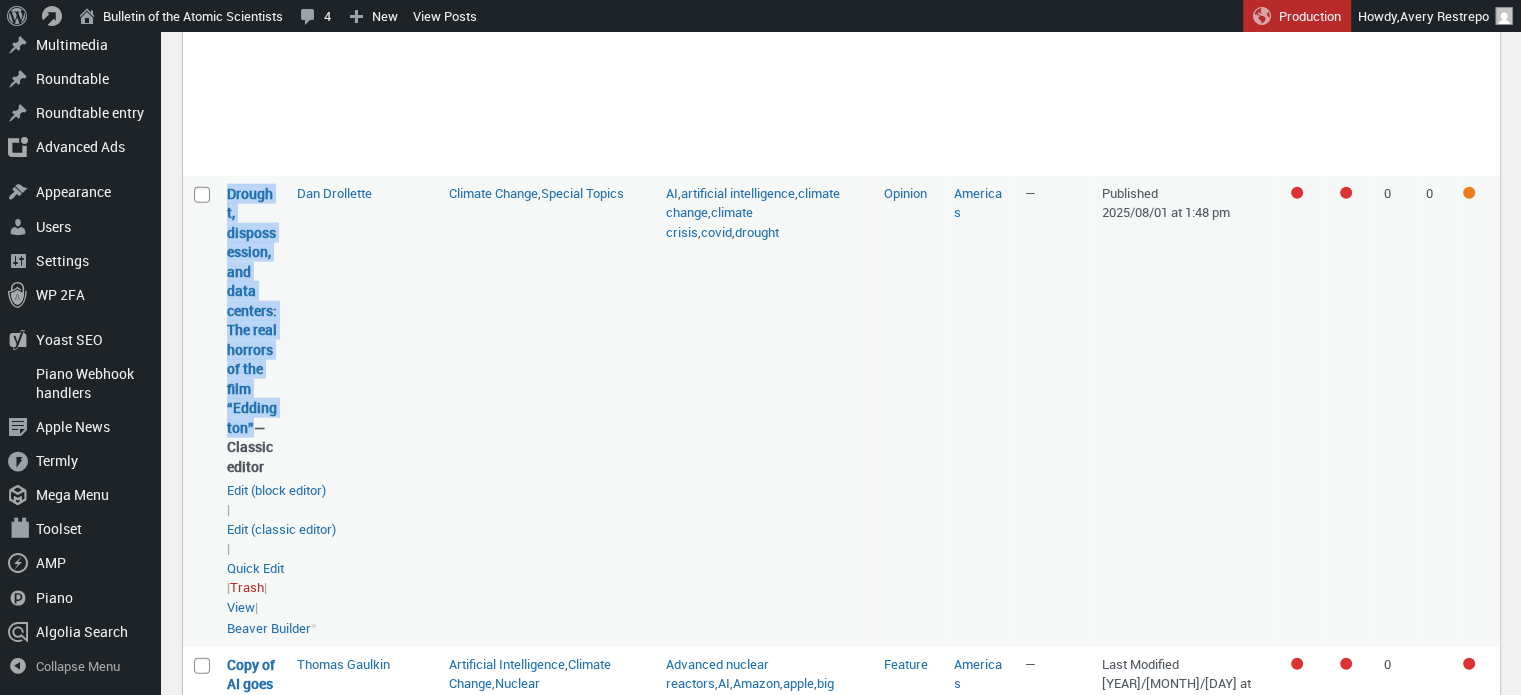 drag, startPoint x: 268, startPoint y: 521, endPoint x: 222, endPoint y: 265, distance: 260.09998 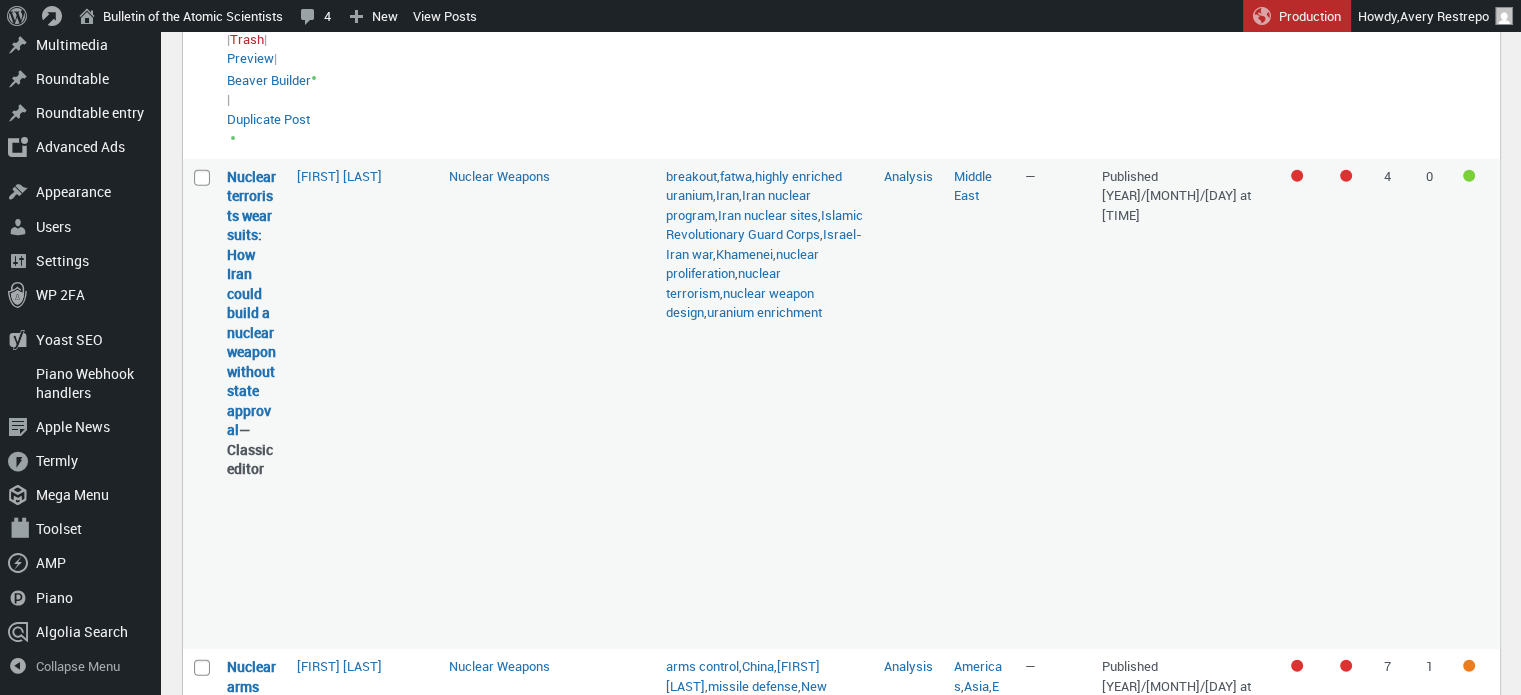 scroll, scrollTop: 5602, scrollLeft: 0, axis: vertical 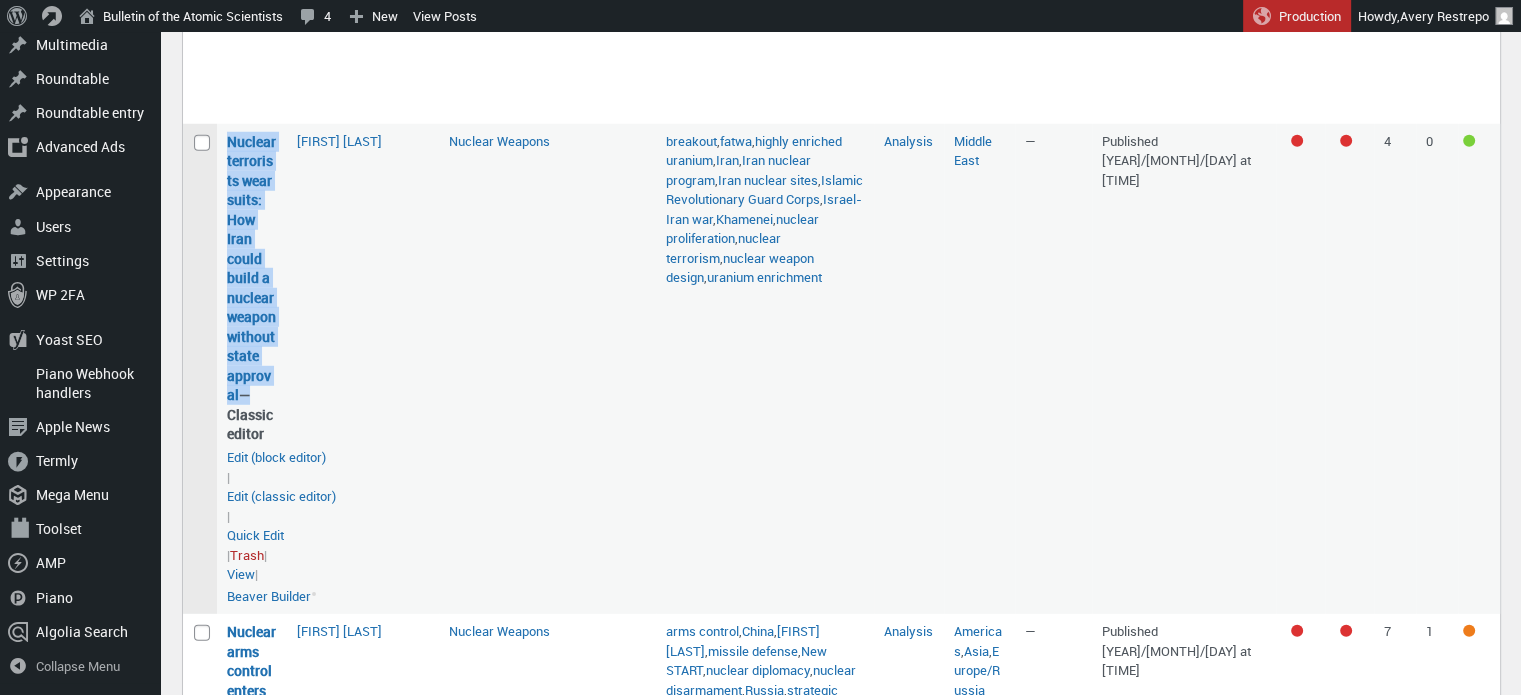 drag, startPoint x: 228, startPoint y: 470, endPoint x: 216, endPoint y: 275, distance: 195.36888 